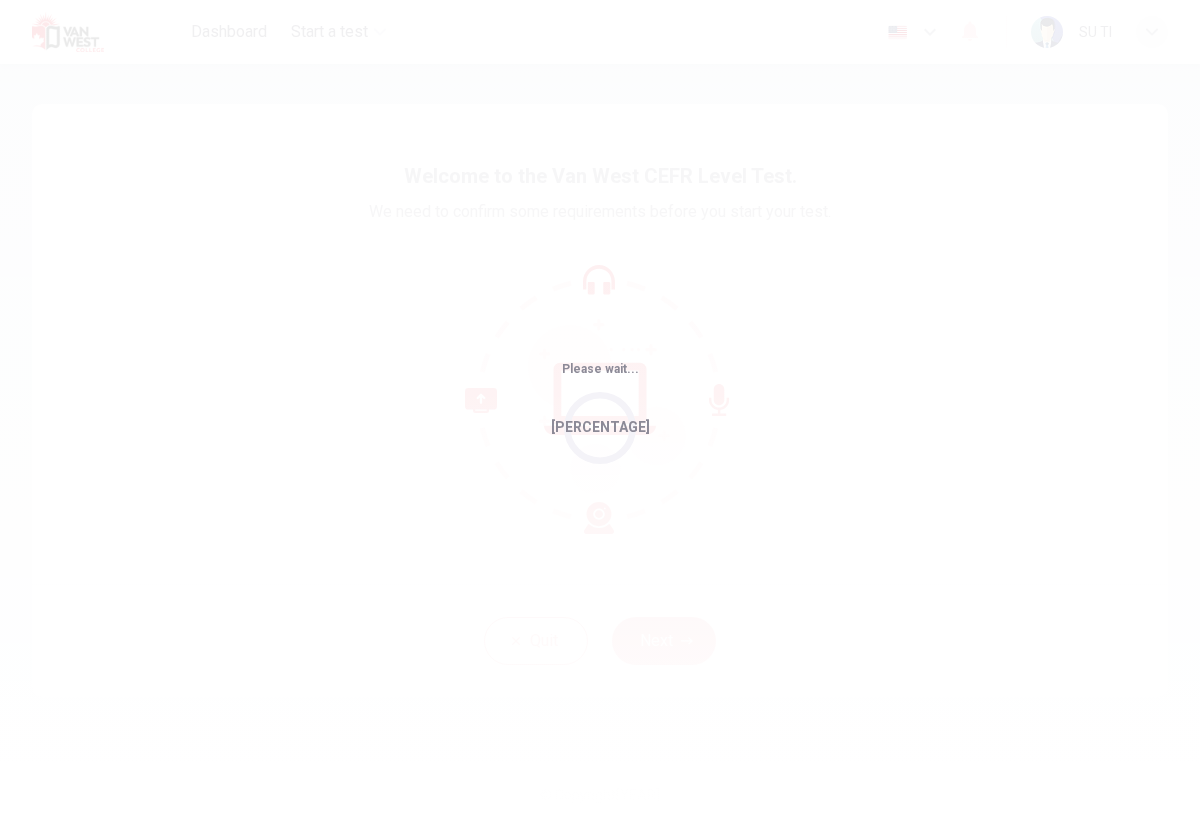 scroll, scrollTop: 0, scrollLeft: 0, axis: both 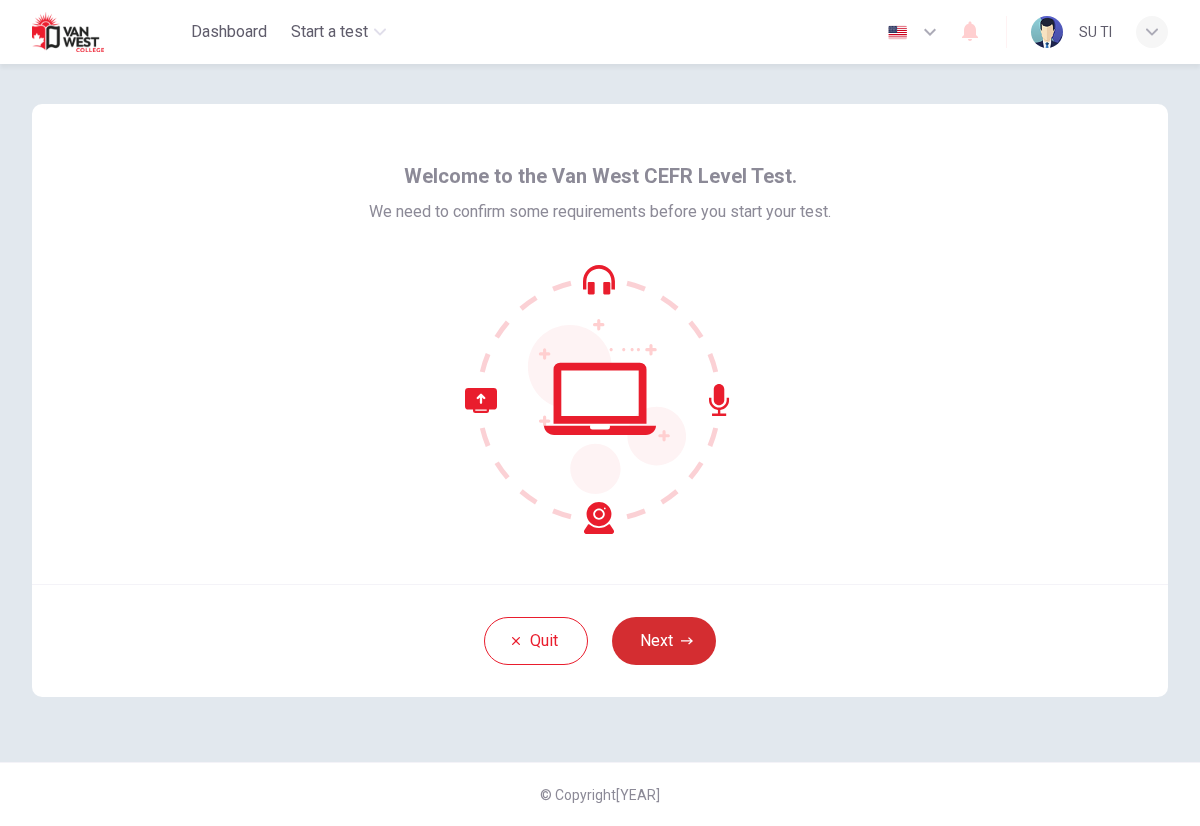click on "Next" at bounding box center [664, 641] 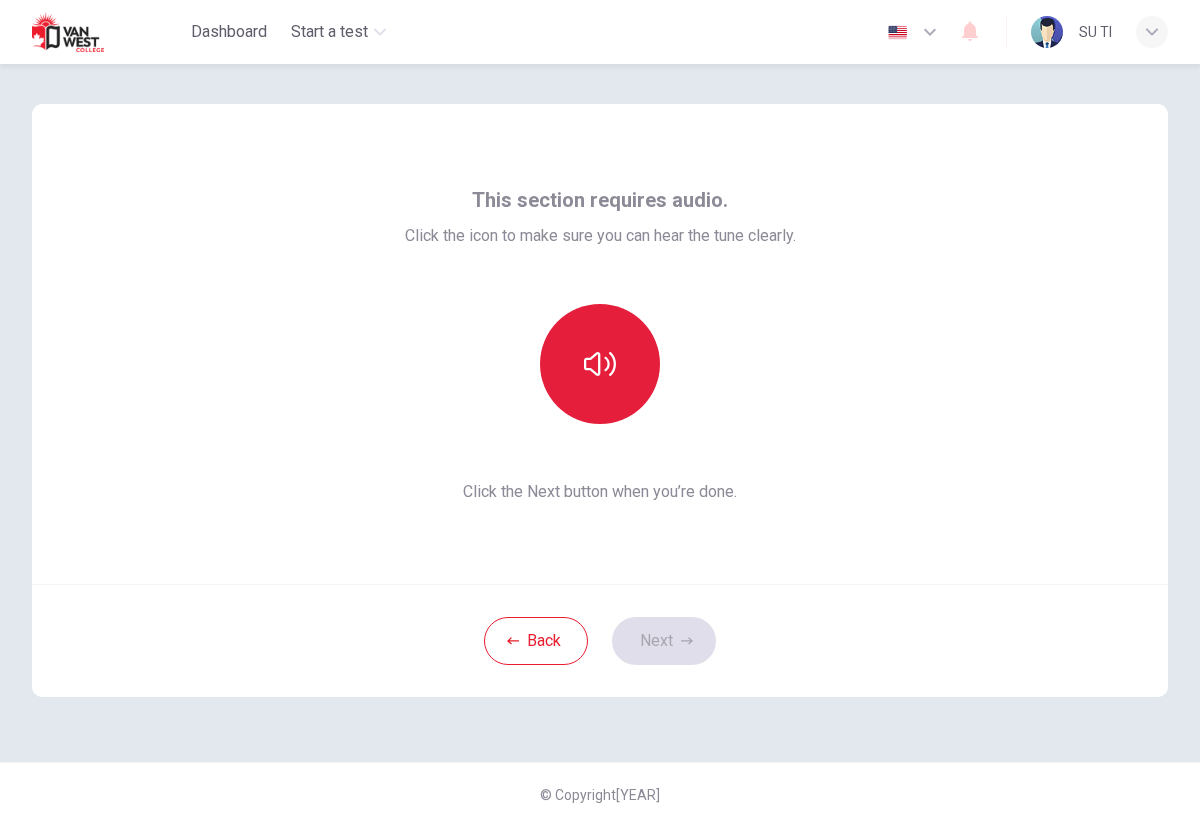 click at bounding box center [600, 364] 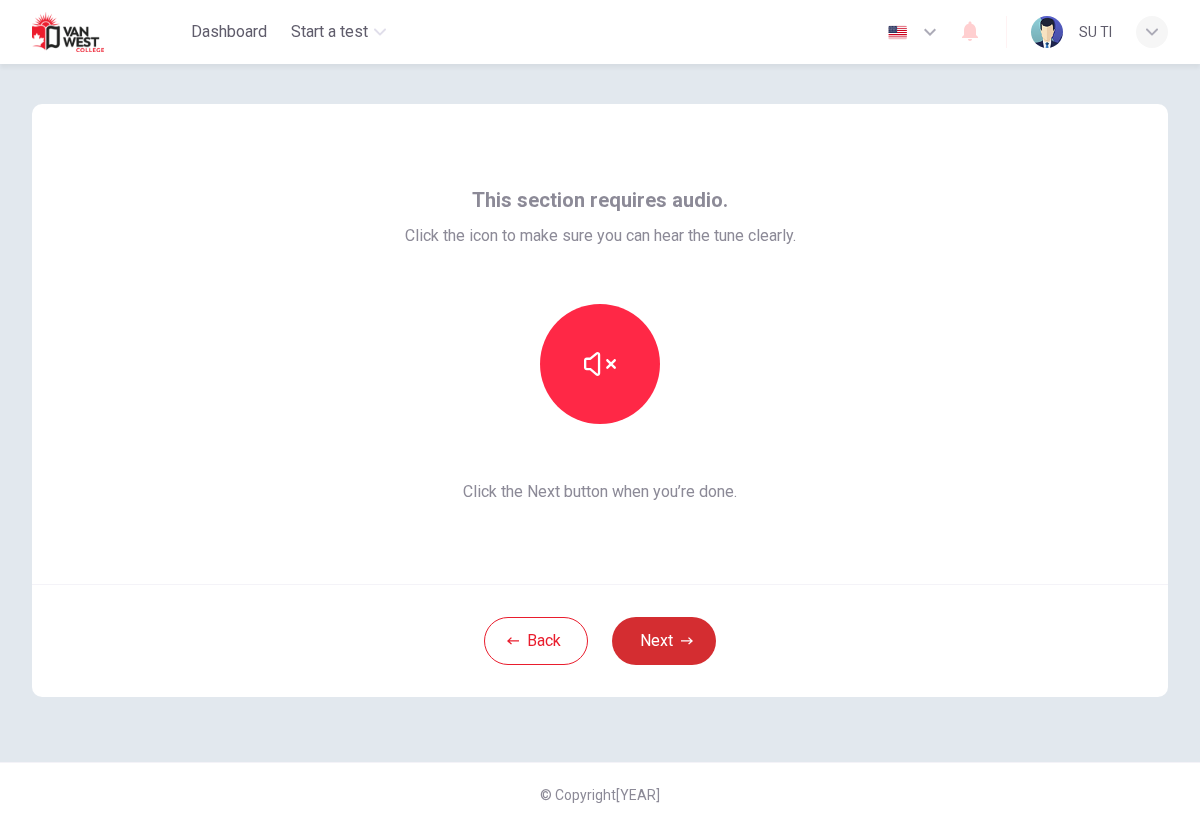 click on "Next" at bounding box center (664, 641) 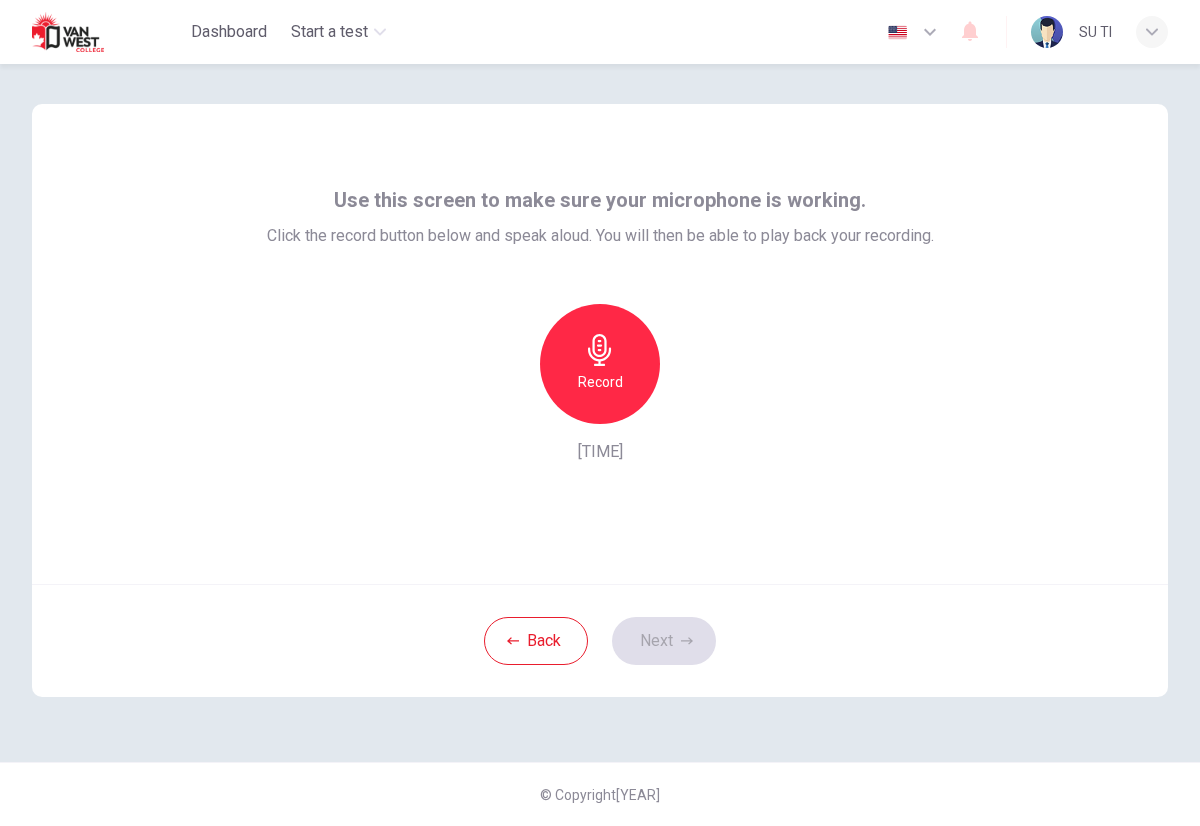 click on "Record" at bounding box center (600, 382) 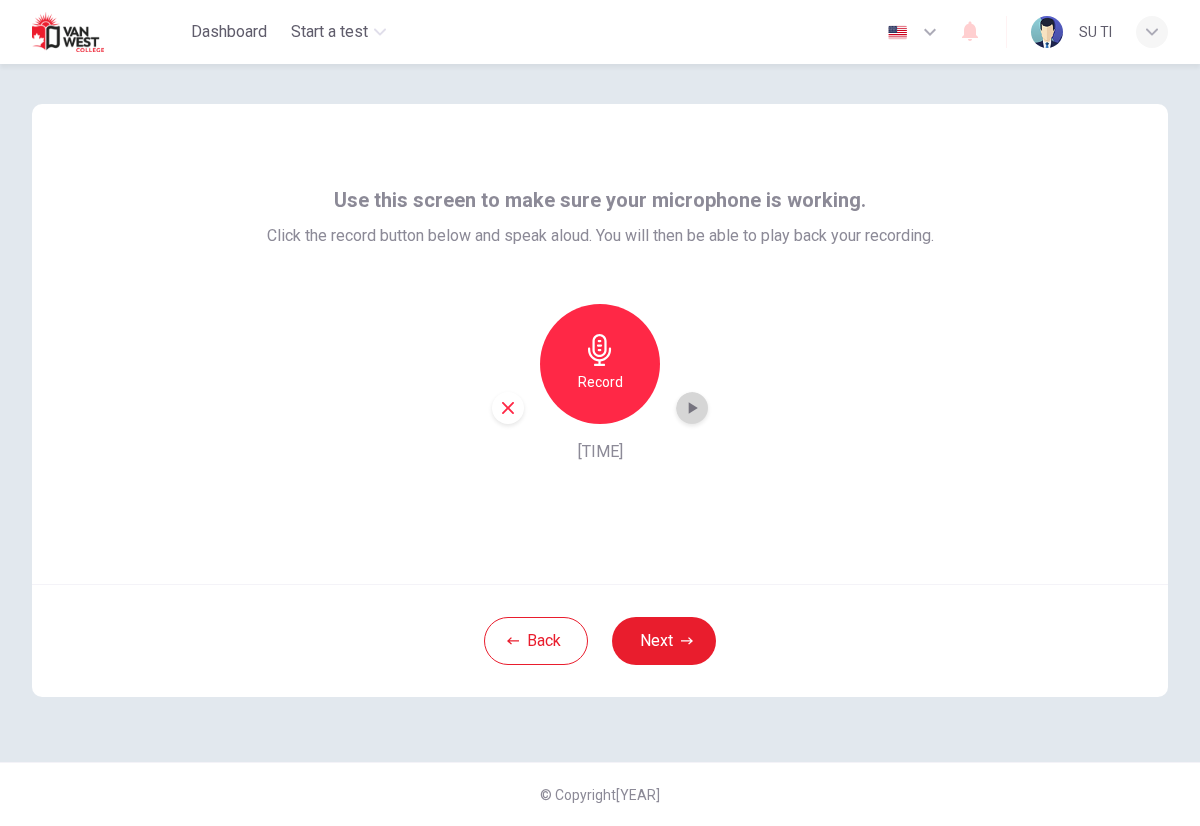 click at bounding box center (693, 408) 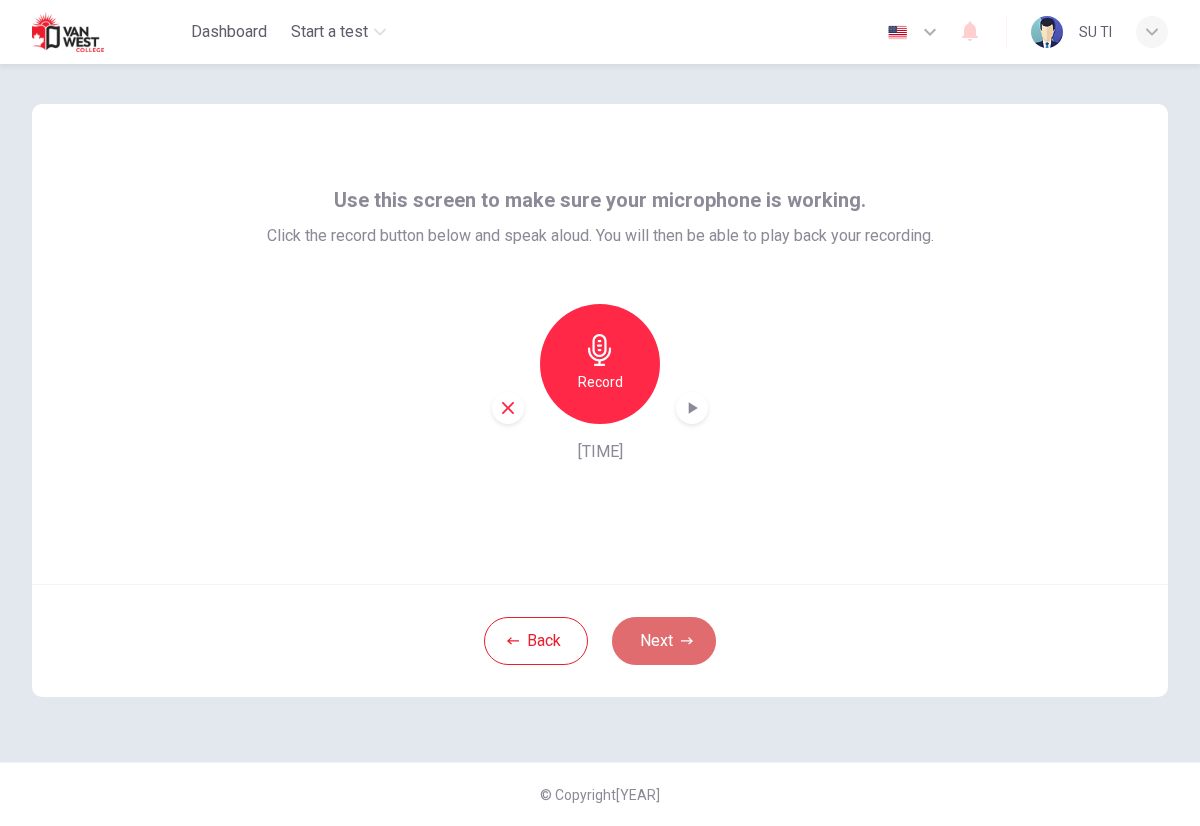 click on "Next" at bounding box center (664, 641) 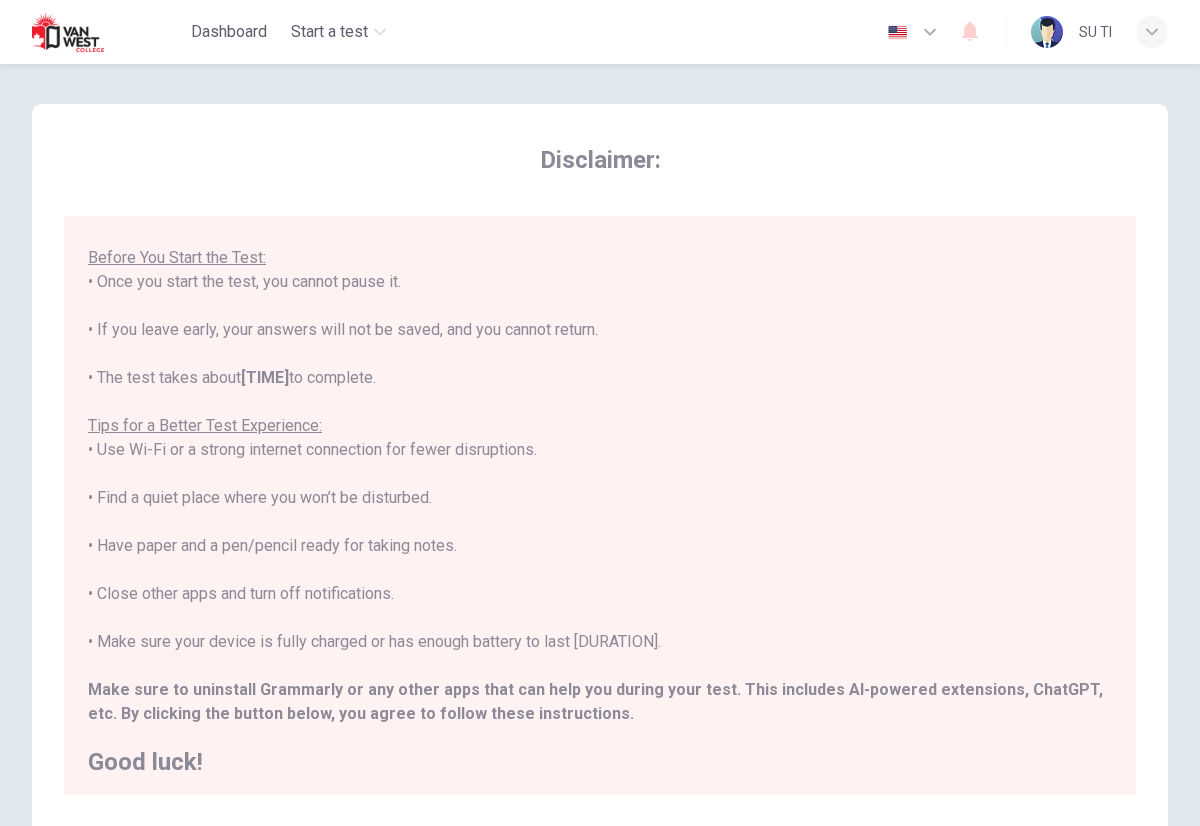 scroll, scrollTop: 191, scrollLeft: 0, axis: vertical 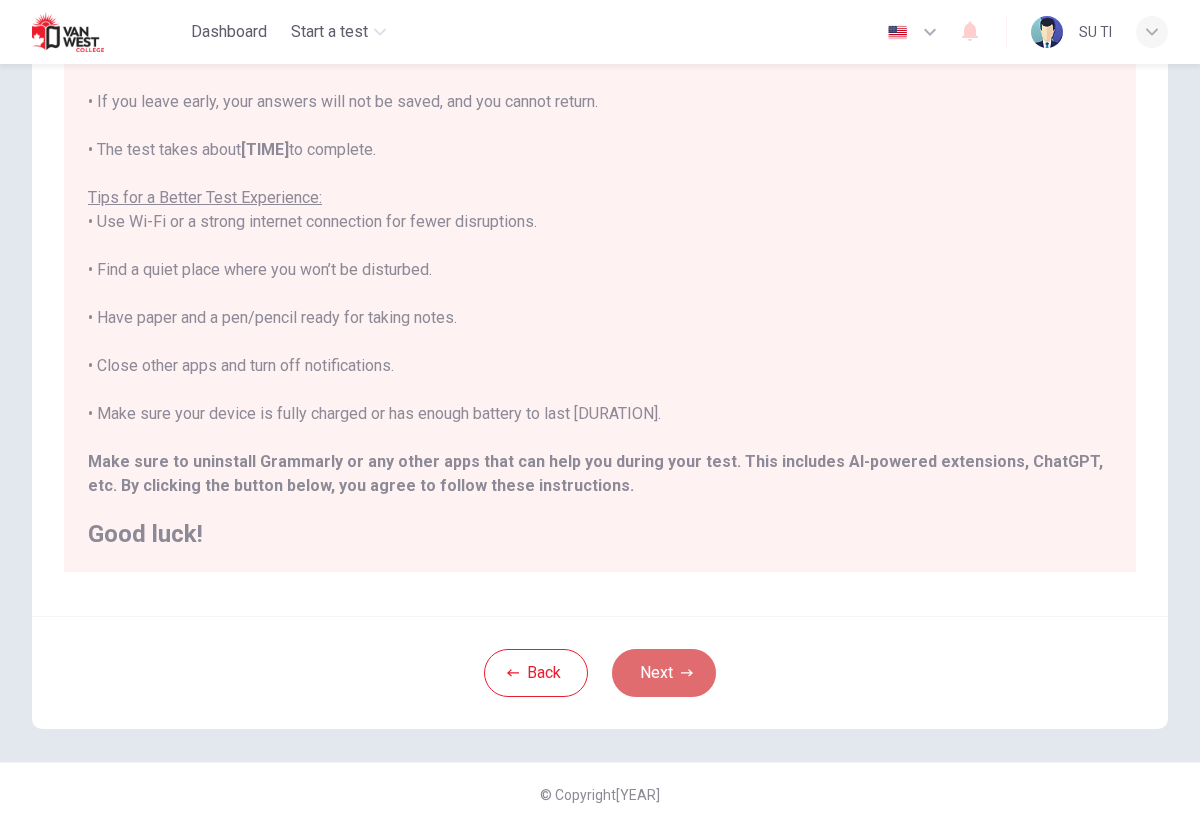 click on "Next" at bounding box center [664, 673] 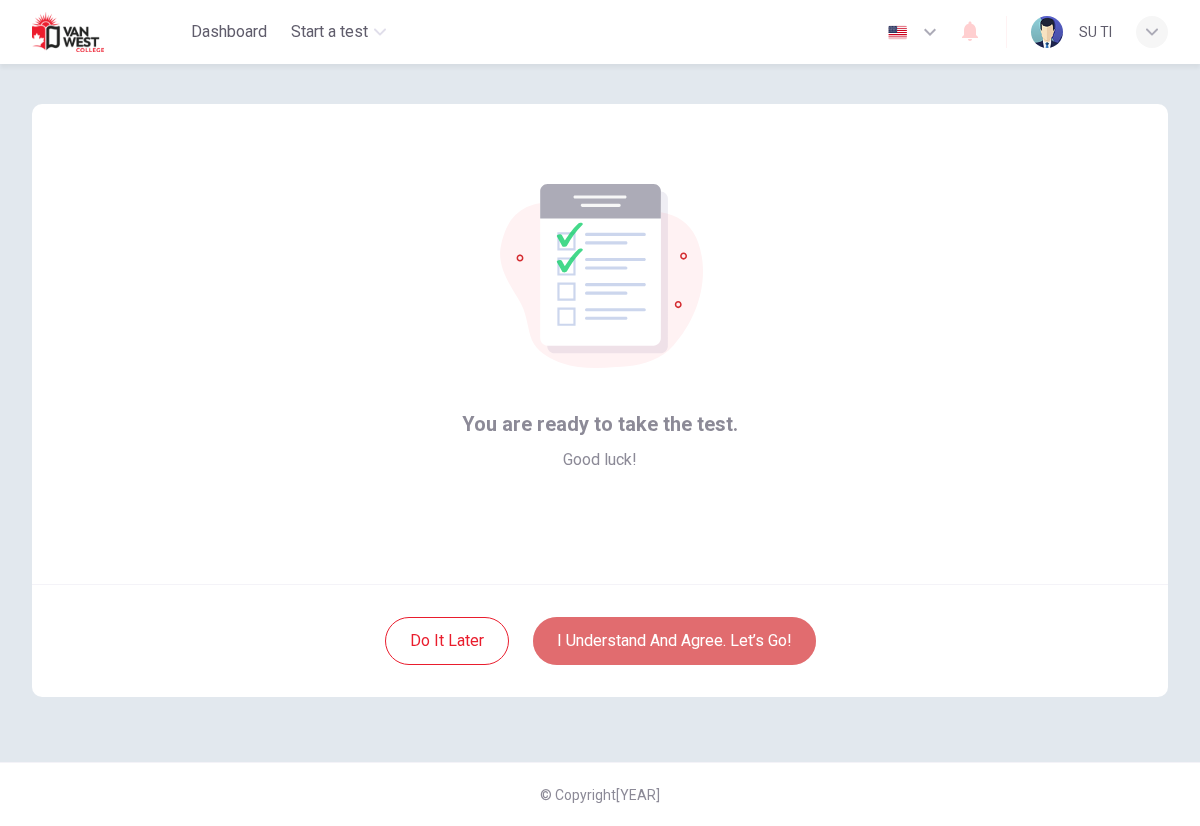 click on "I understand and agree. Let’s go!" at bounding box center [674, 641] 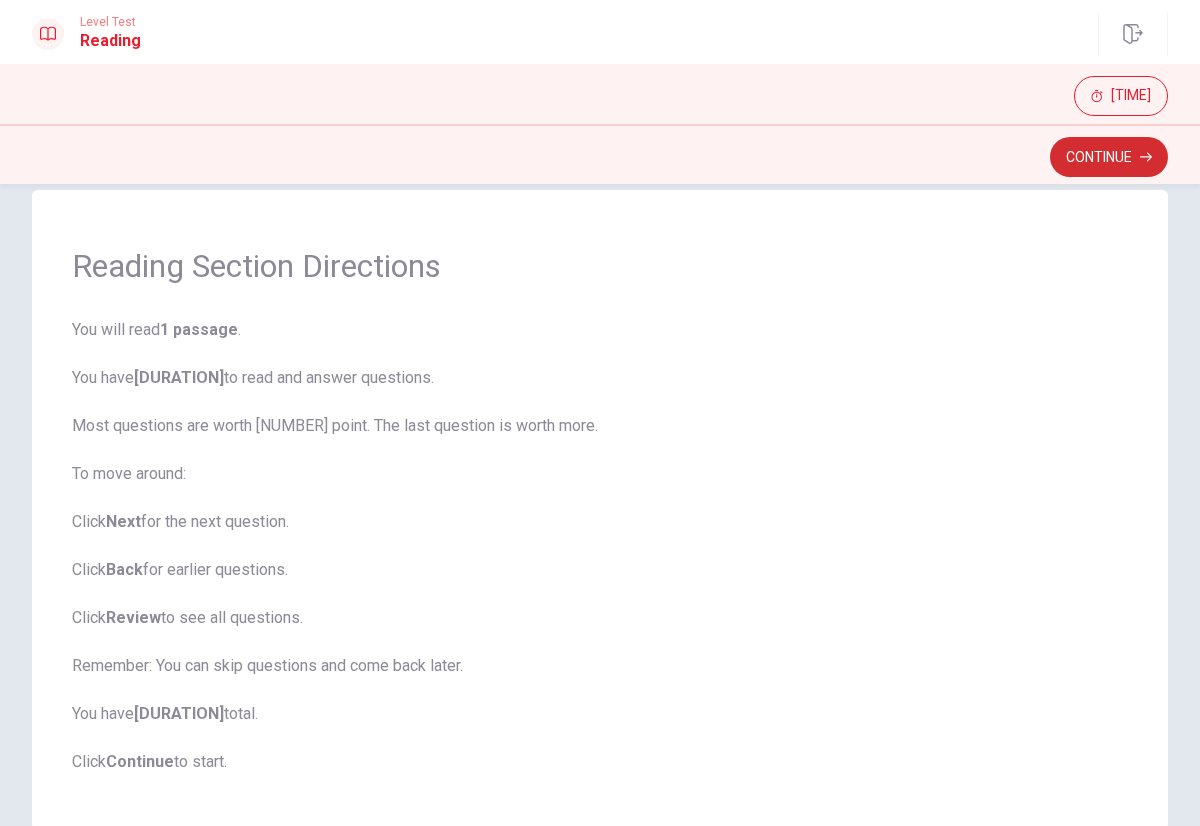 scroll, scrollTop: 0, scrollLeft: 0, axis: both 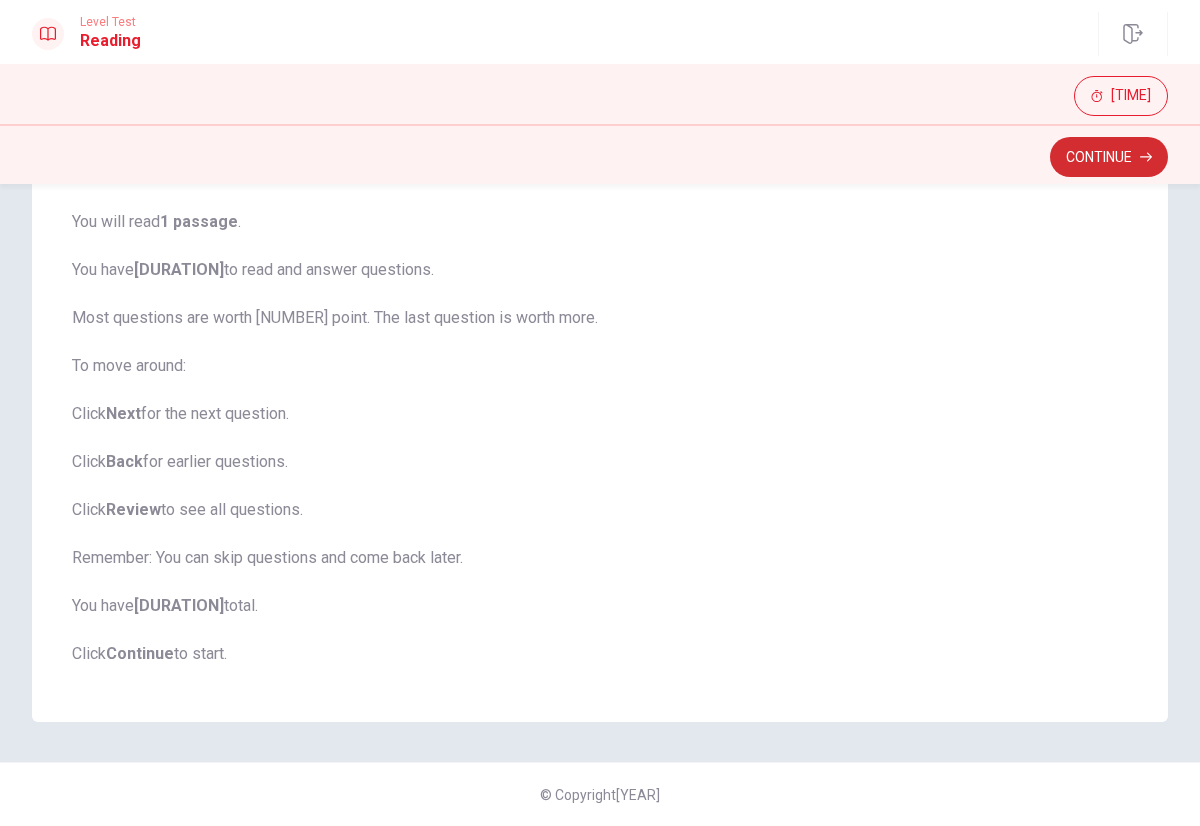 click on "Continue" at bounding box center [1109, 157] 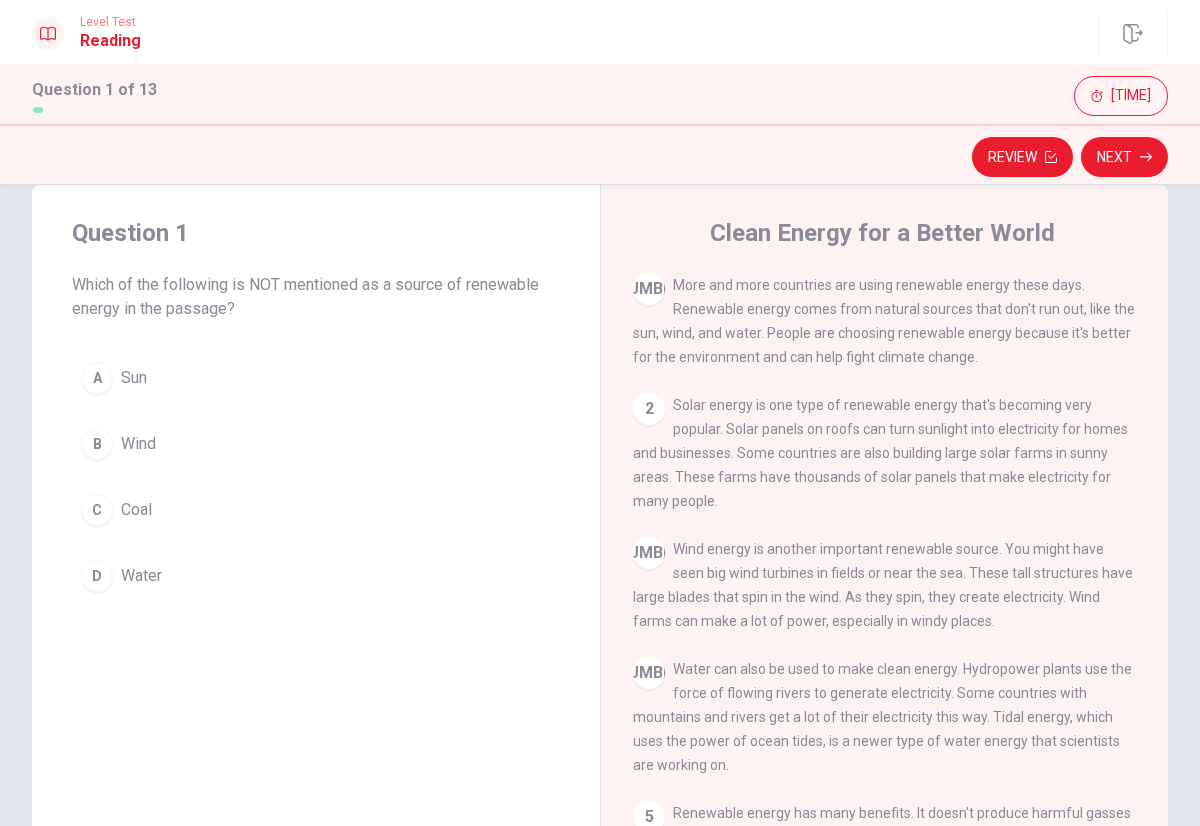 scroll, scrollTop: 44, scrollLeft: 0, axis: vertical 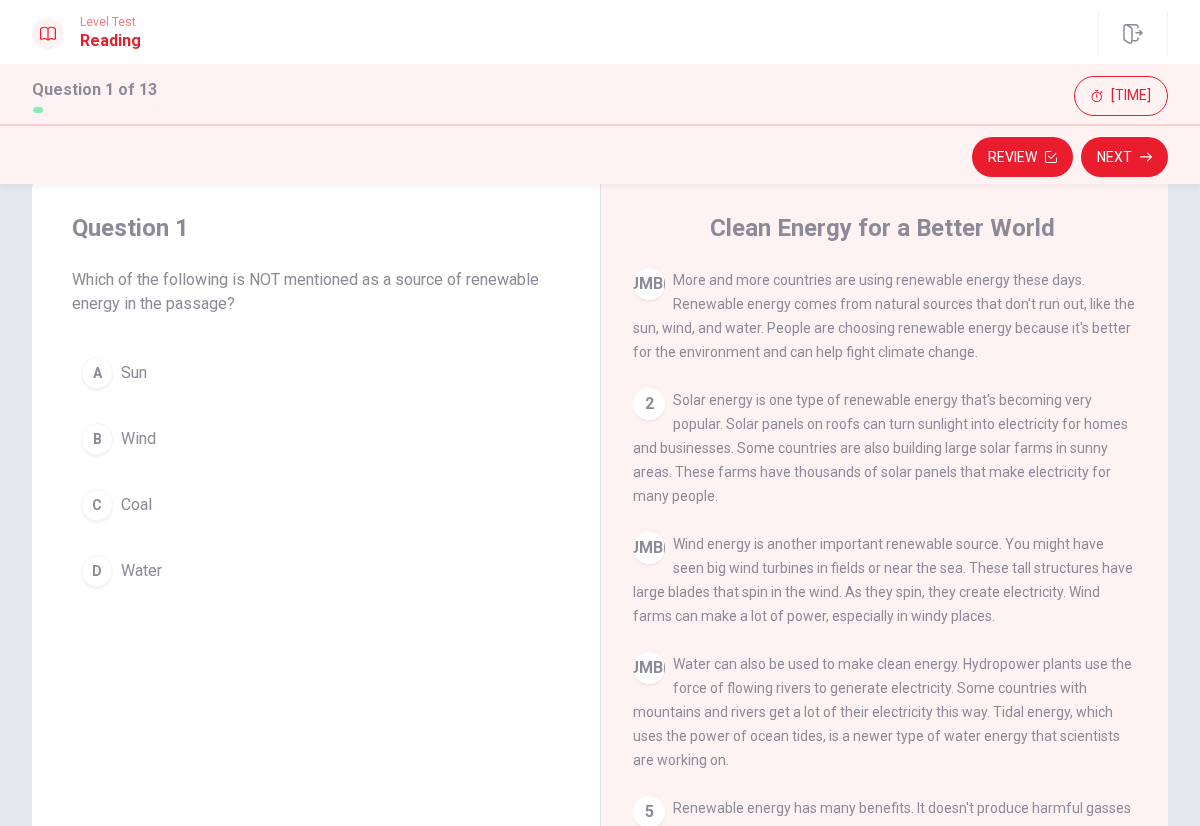 click on "C" at bounding box center [97, 373] 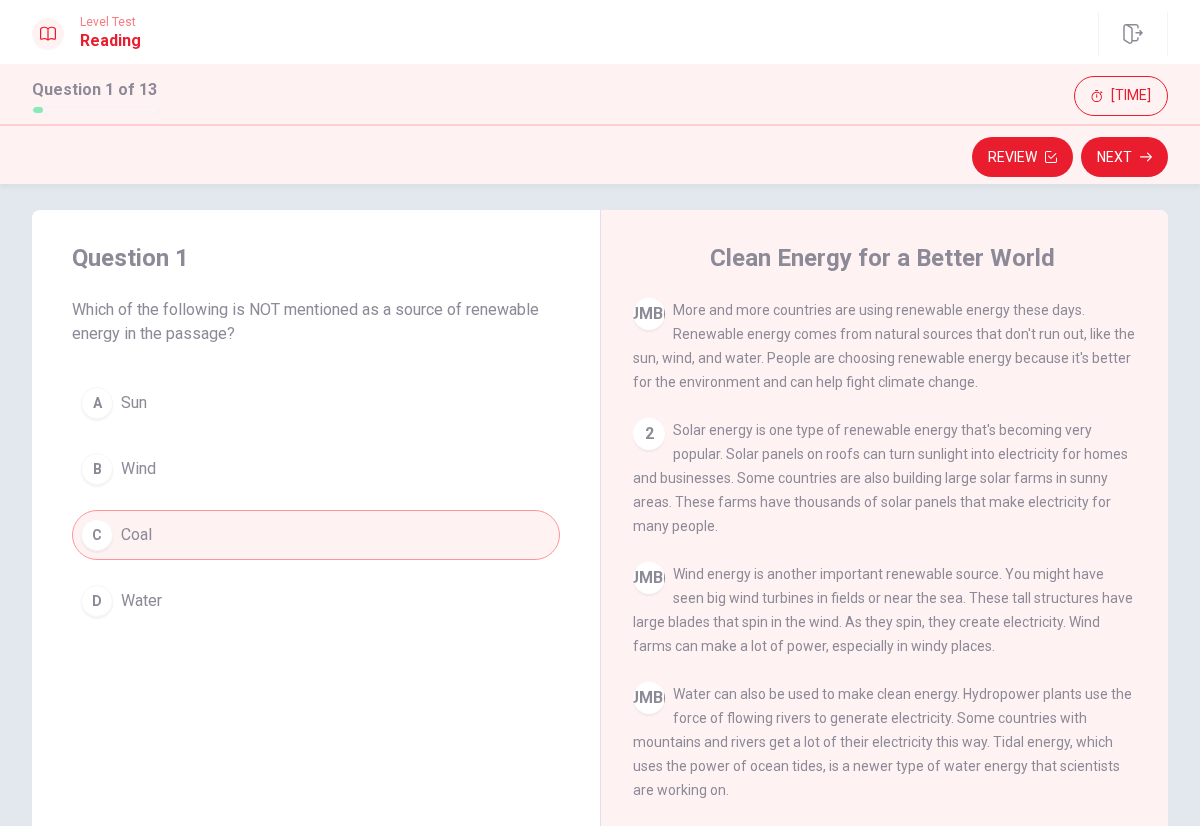 scroll, scrollTop: 0, scrollLeft: 0, axis: both 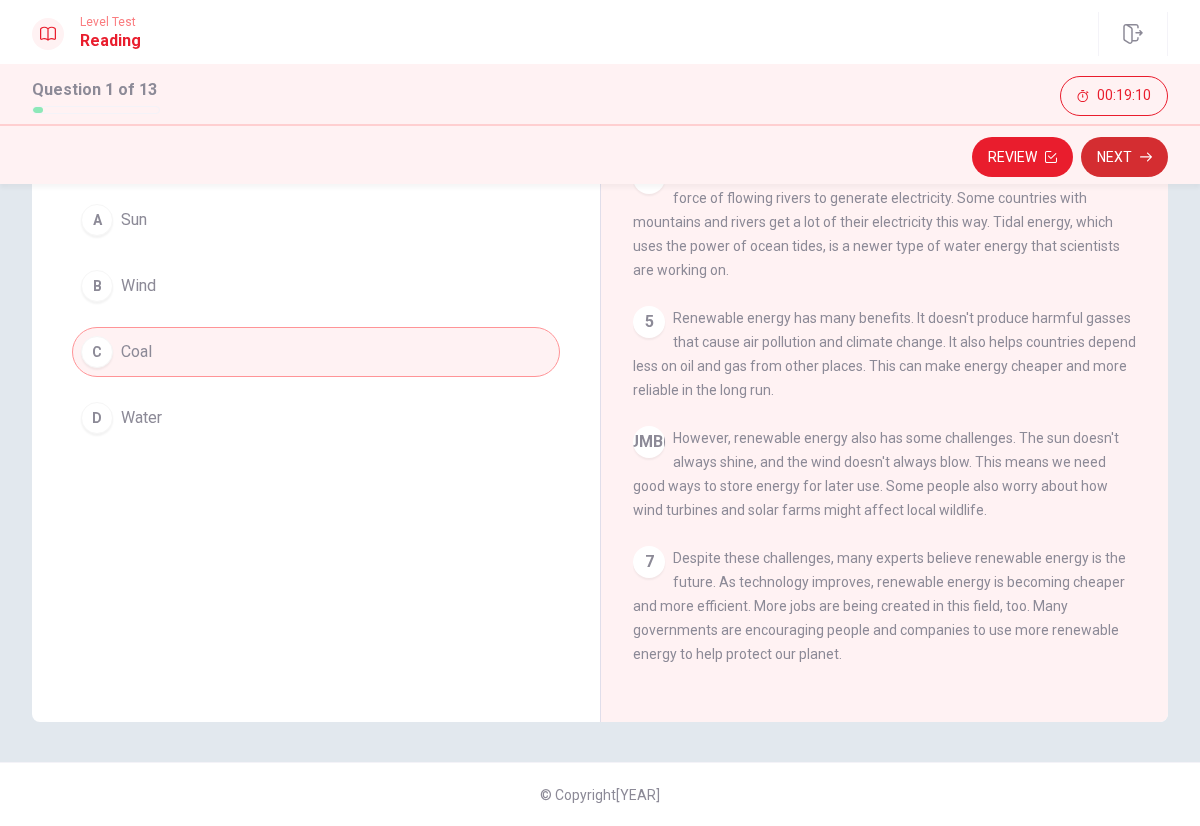 click on "Next" at bounding box center [1124, 157] 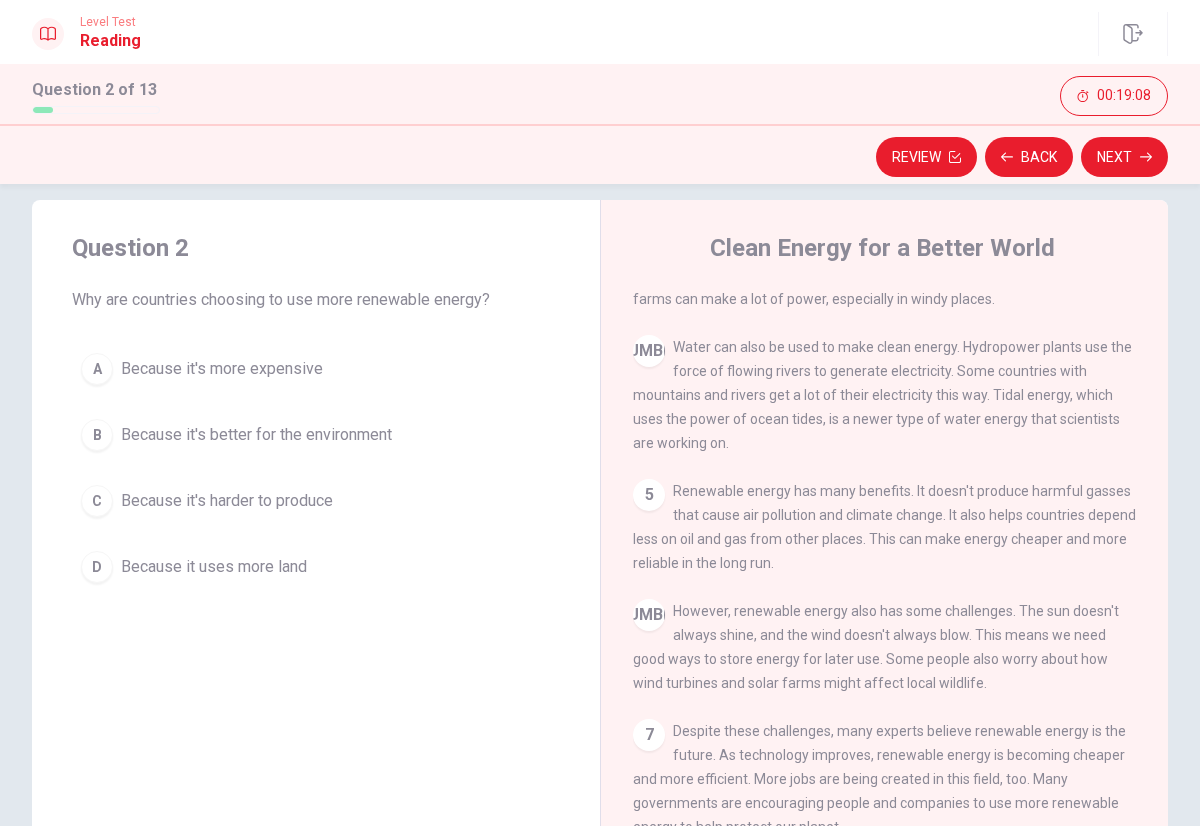 scroll, scrollTop: 0, scrollLeft: 0, axis: both 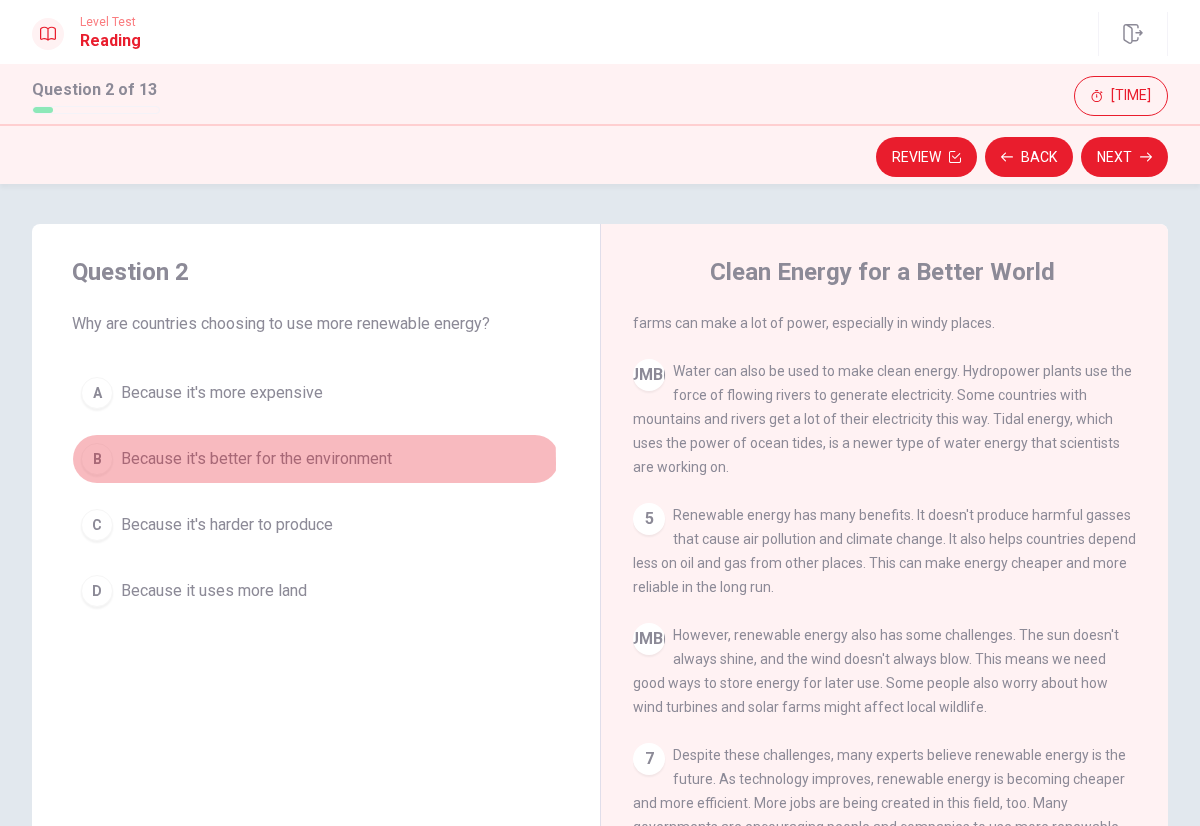 click on "B" at bounding box center [97, 393] 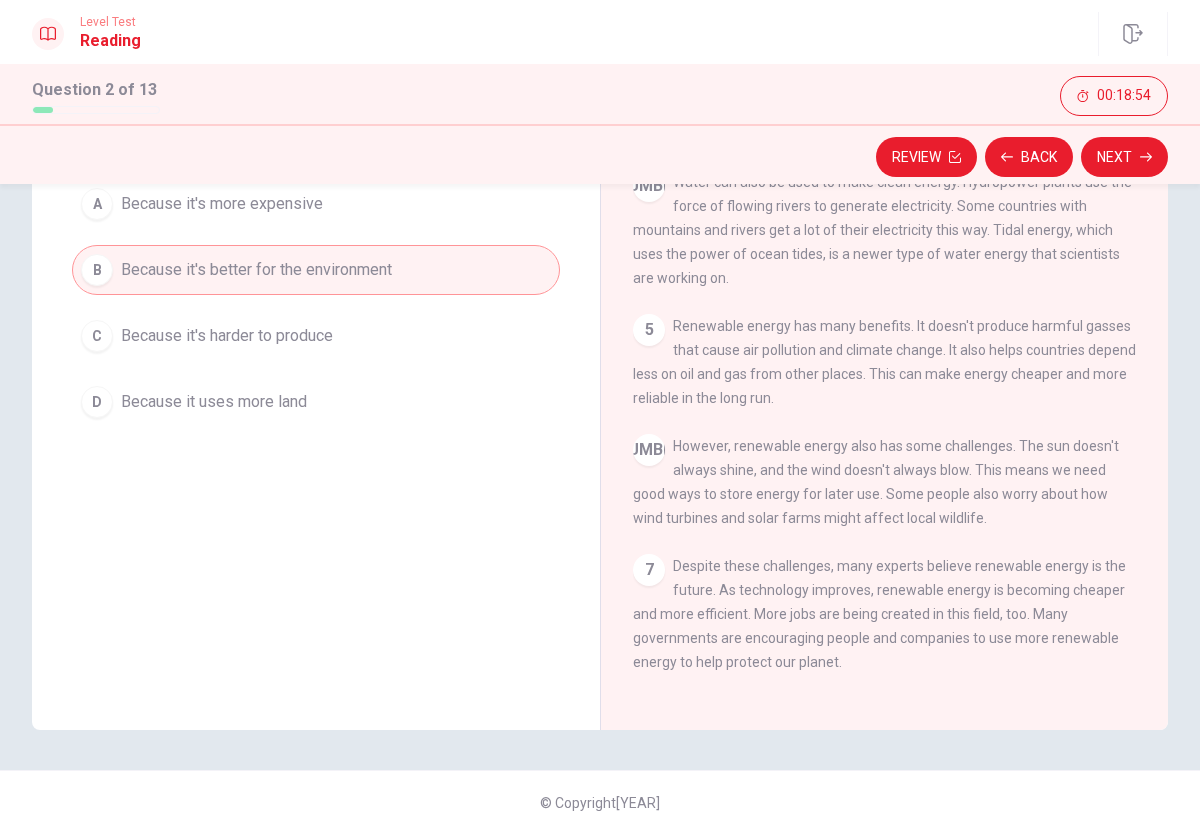 scroll, scrollTop: 197, scrollLeft: 0, axis: vertical 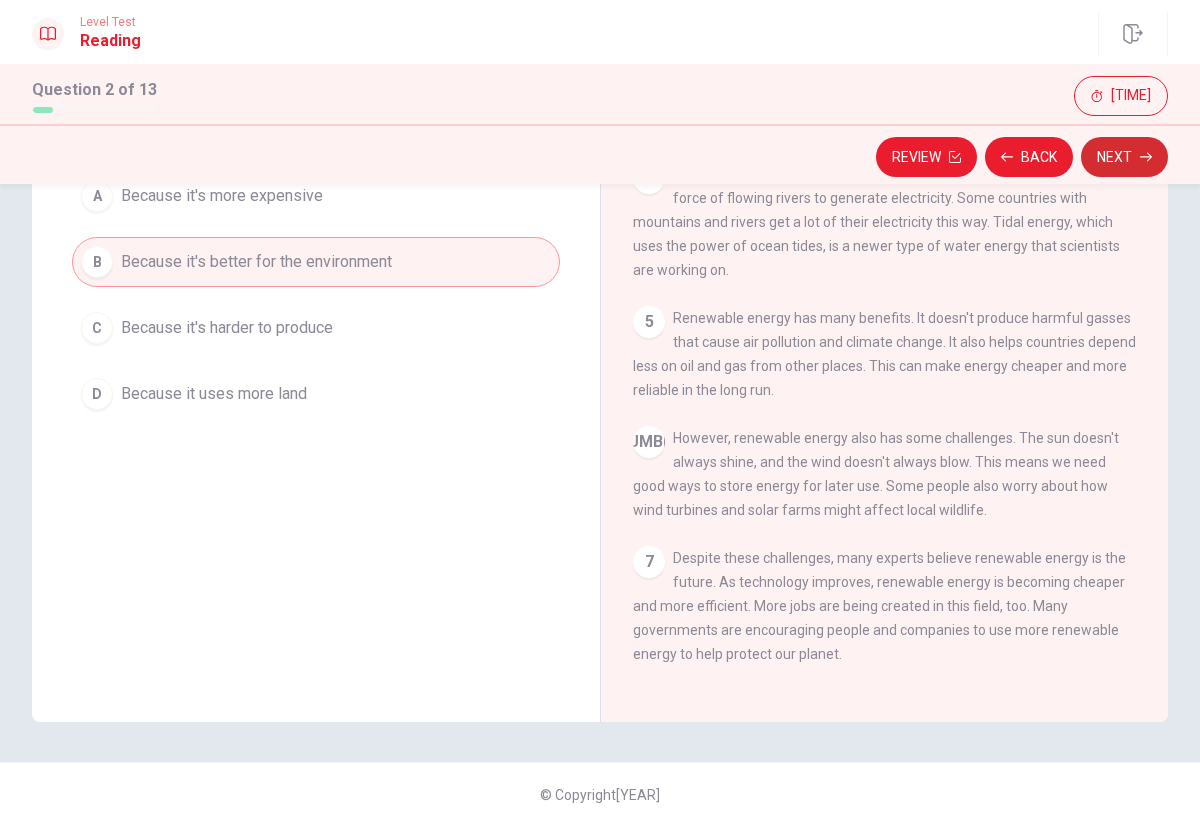 click on "Next" at bounding box center (1124, 157) 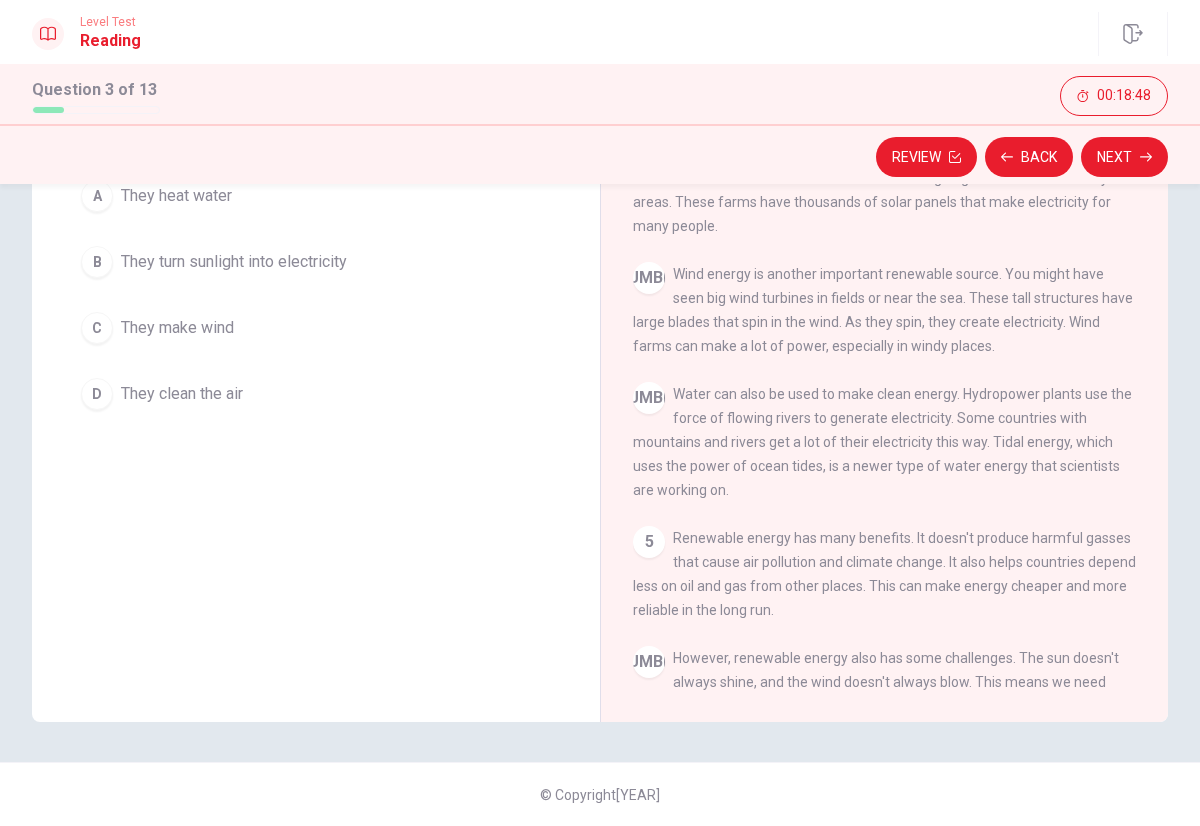 scroll, scrollTop: 106, scrollLeft: 0, axis: vertical 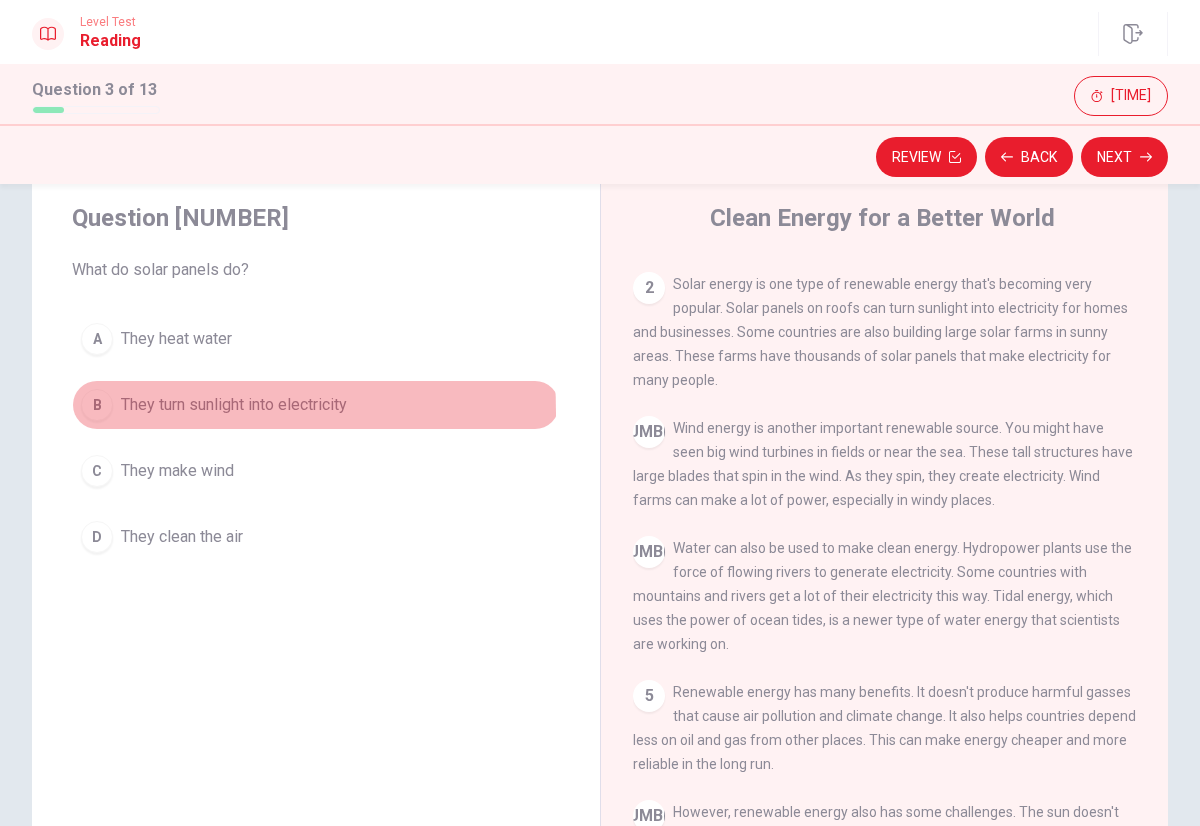 click on "B" at bounding box center (97, 339) 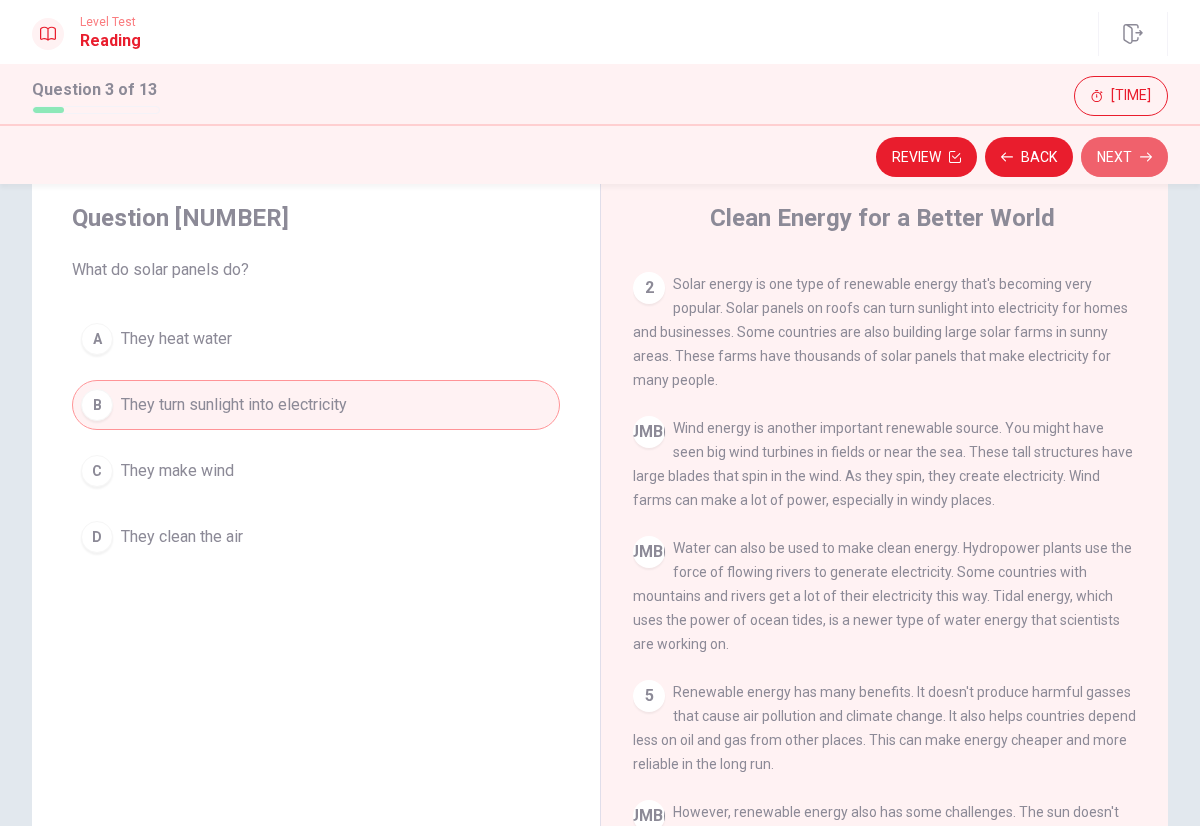 click on "Next" at bounding box center [1124, 157] 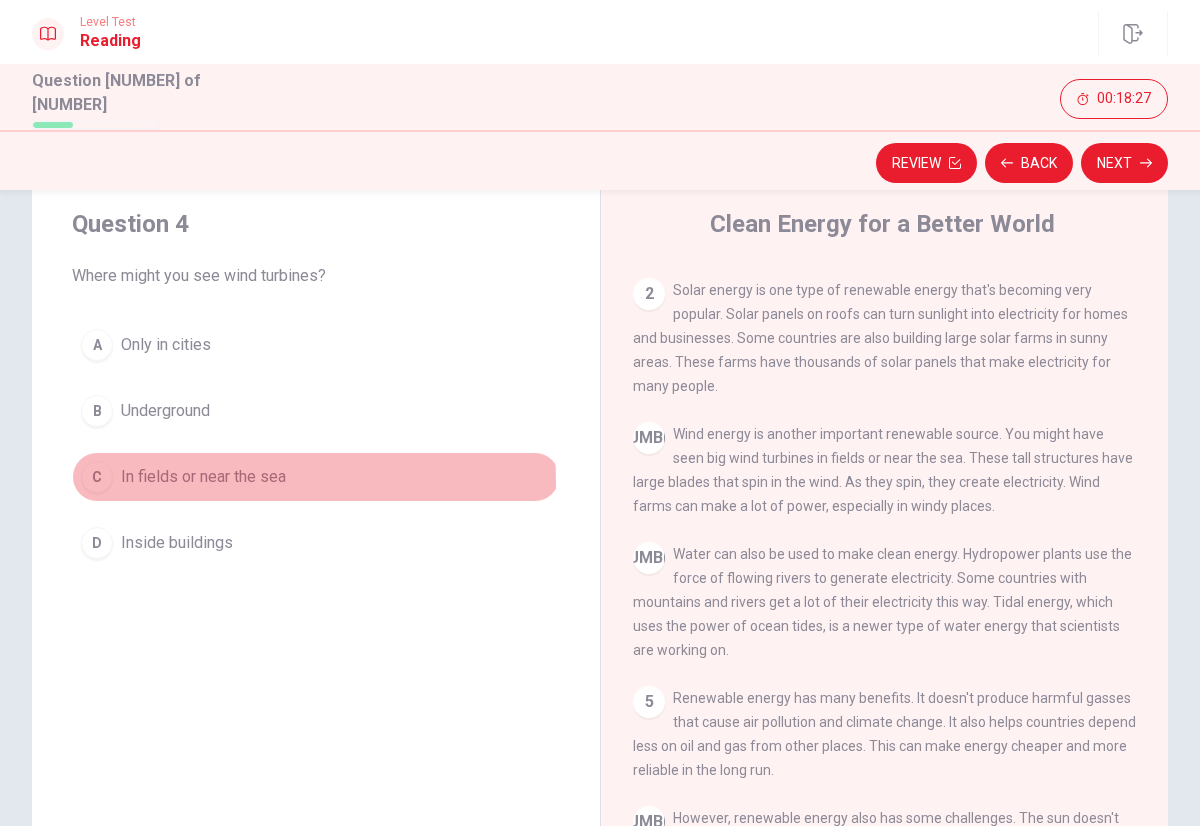 click on "C" at bounding box center [97, 345] 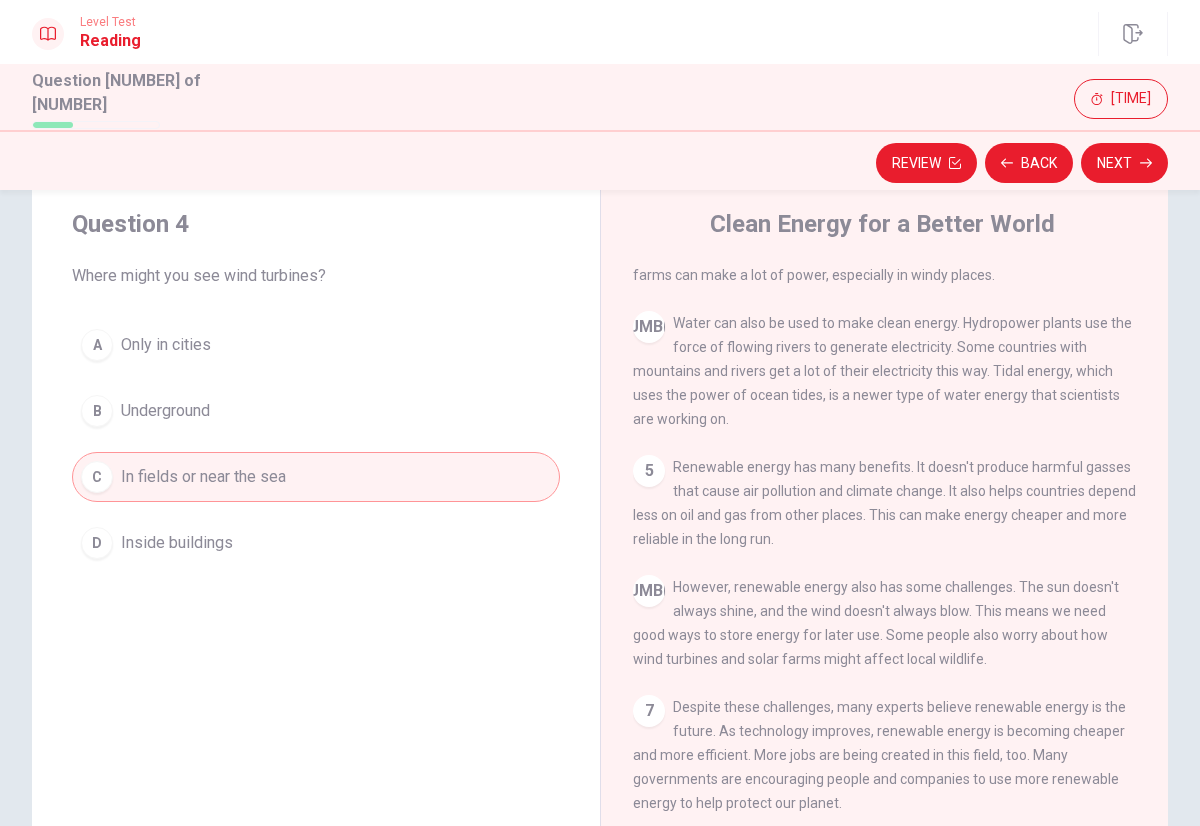 scroll, scrollTop: 368, scrollLeft: 0, axis: vertical 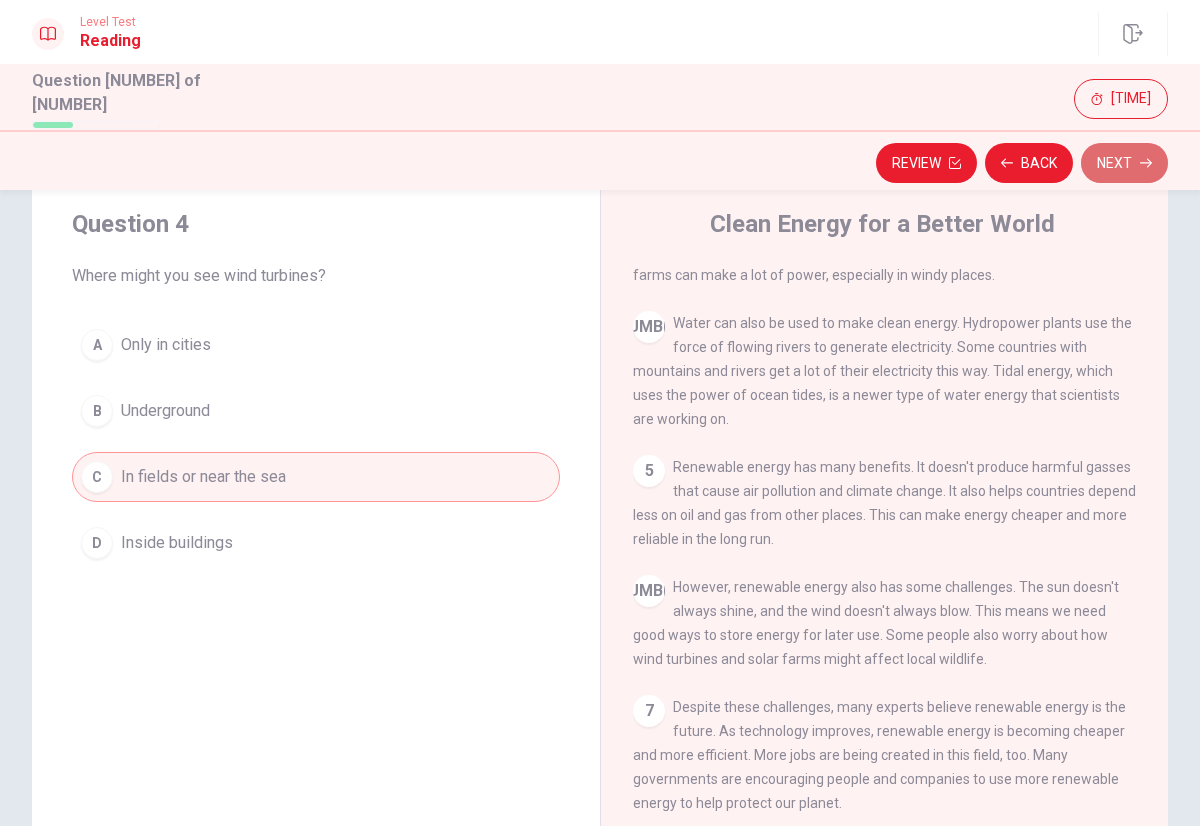 click on "Next" at bounding box center [1124, 163] 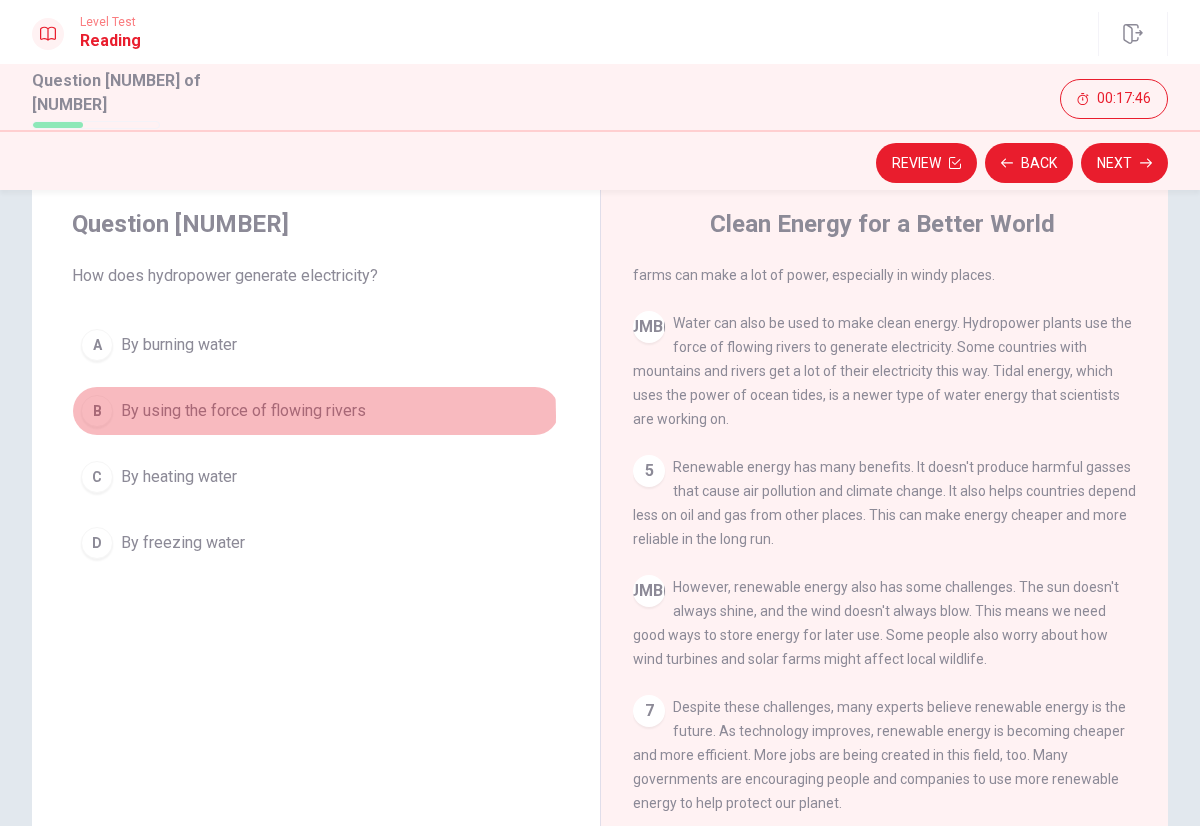 click on "By using the force of flowing rivers" at bounding box center [179, 345] 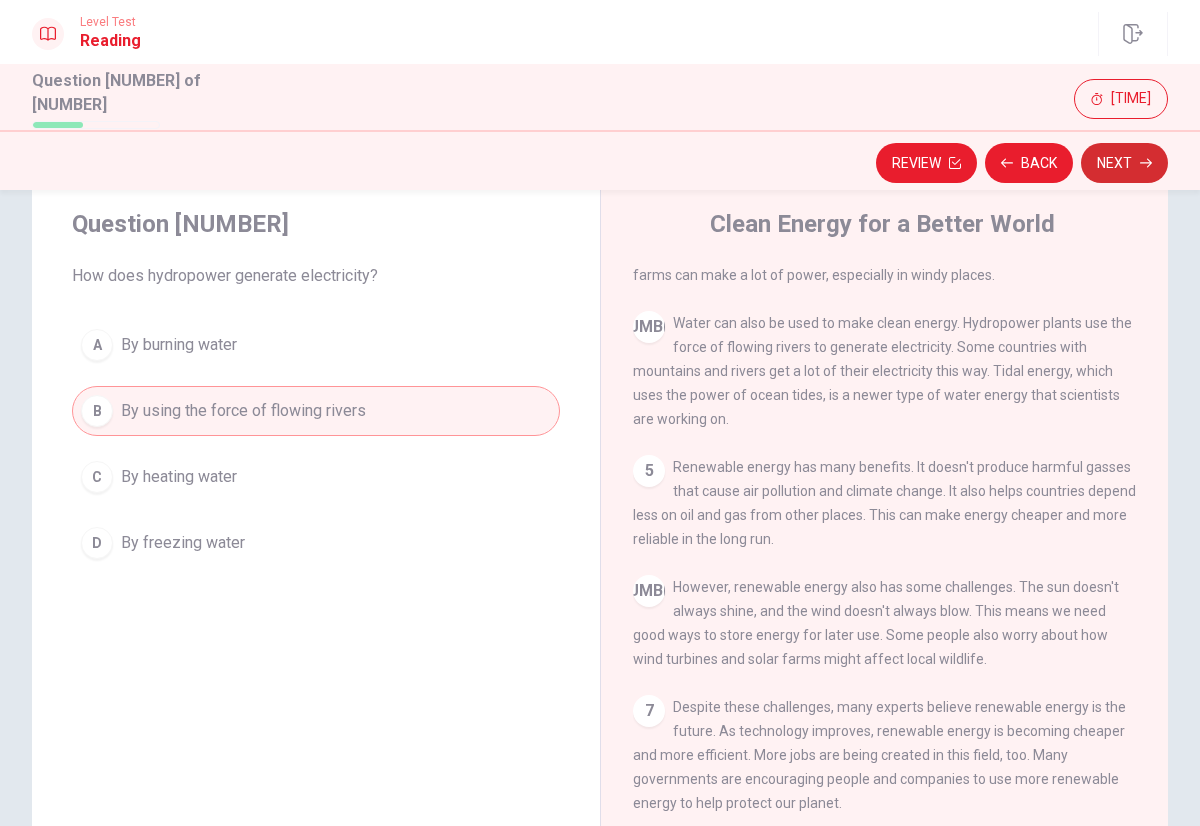 click on "Next" at bounding box center [1124, 163] 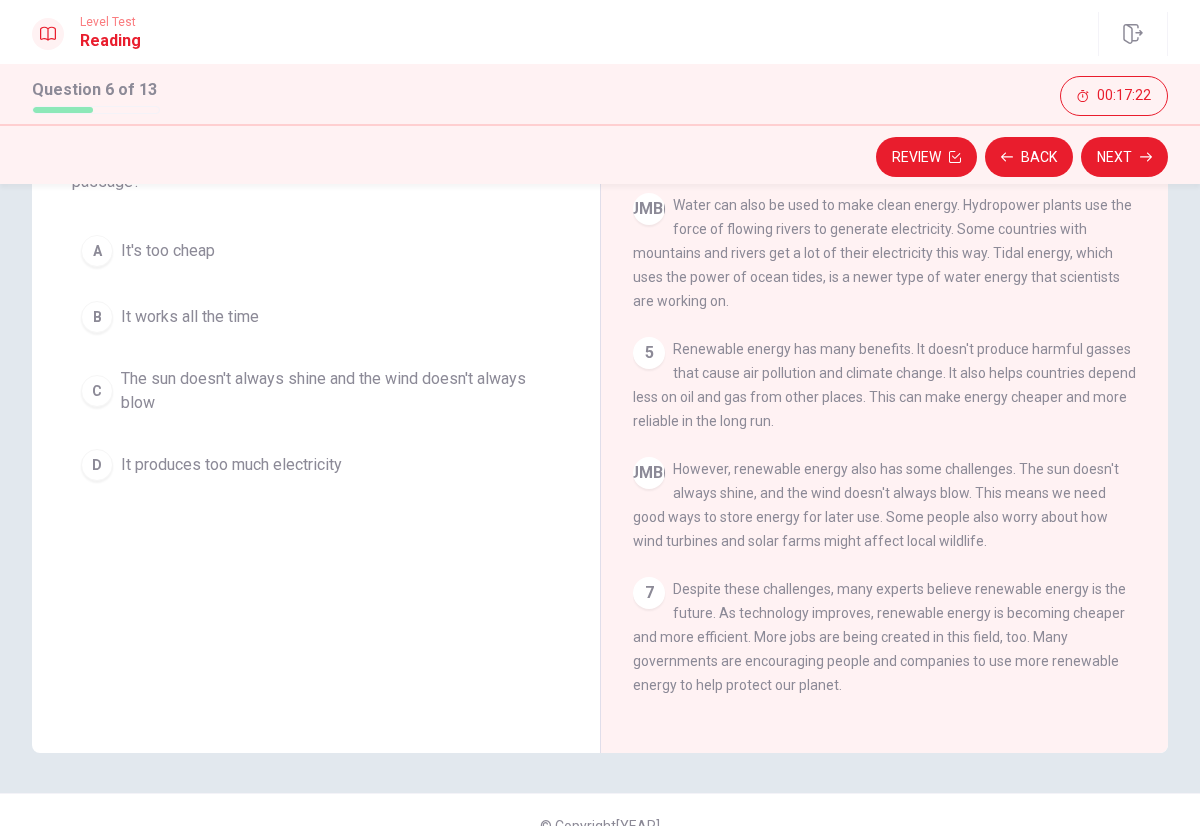 scroll, scrollTop: 173, scrollLeft: 0, axis: vertical 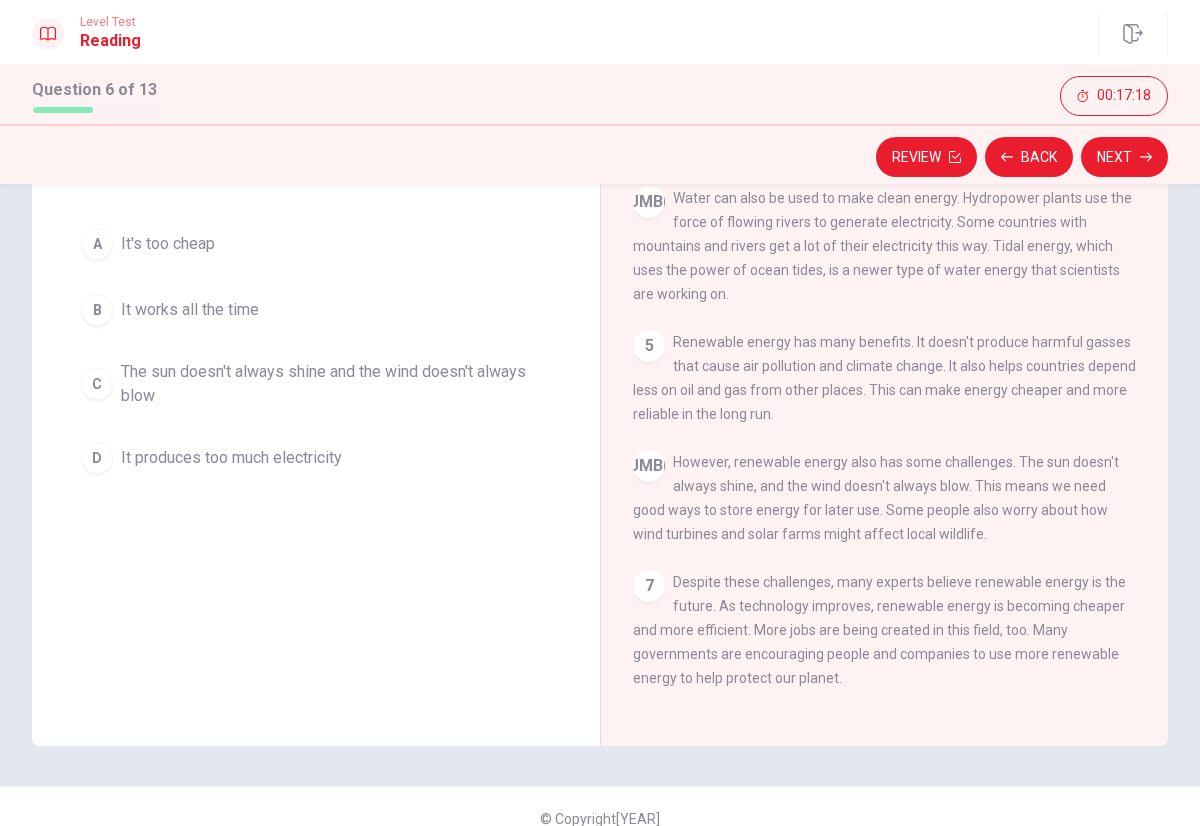 click on "C" at bounding box center [97, 244] 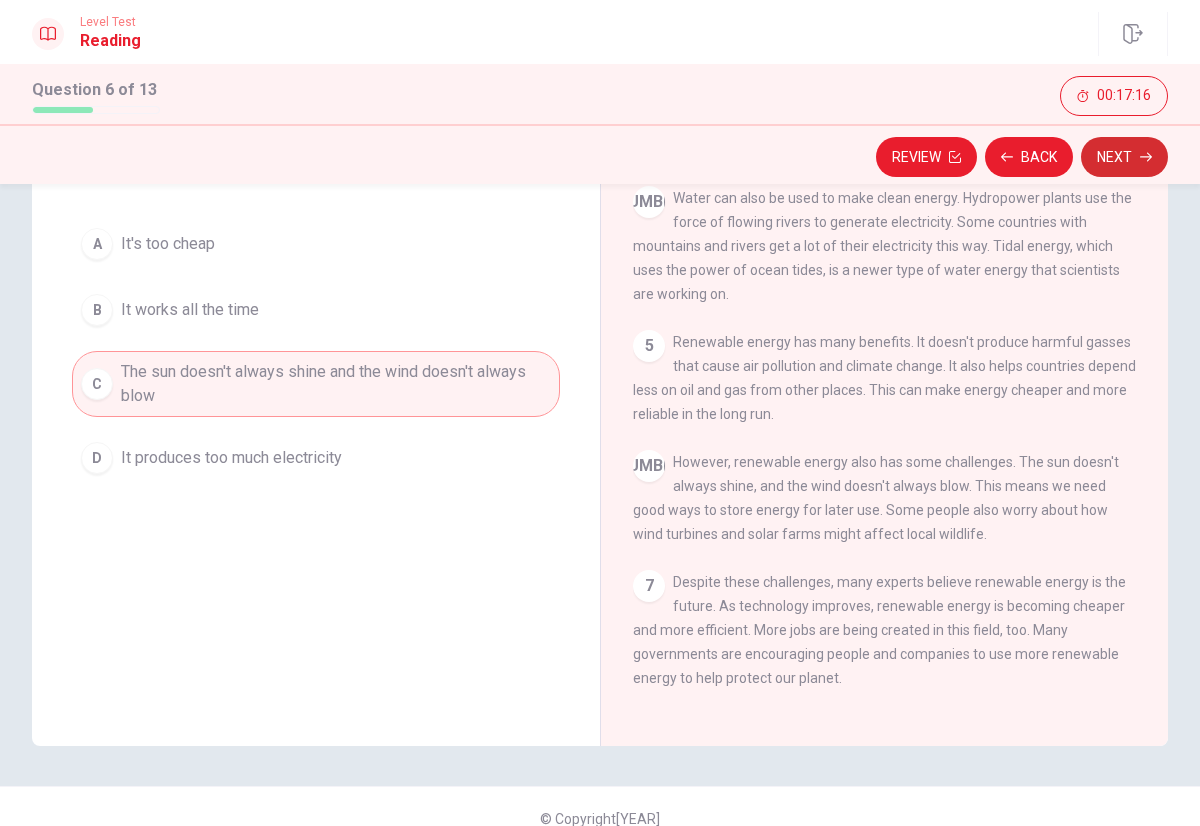 click on "Next" at bounding box center (1124, 157) 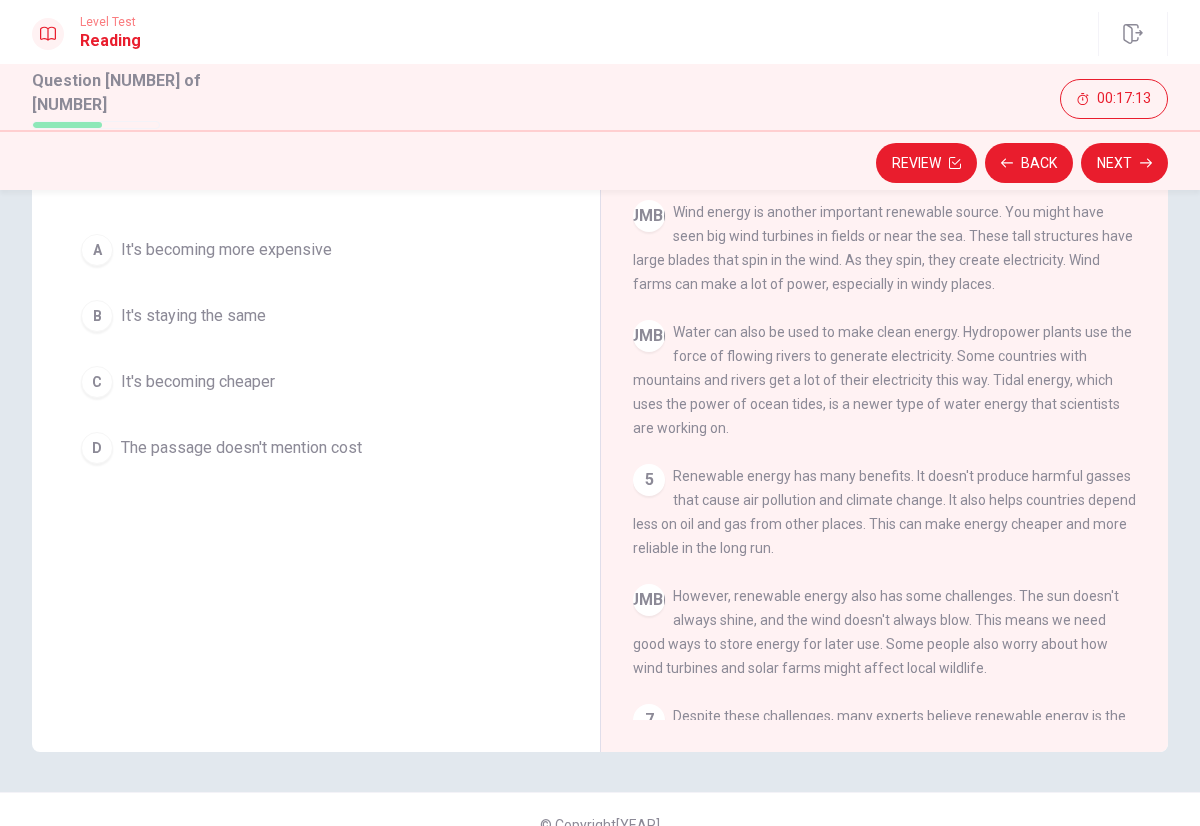 scroll, scrollTop: 197, scrollLeft: 0, axis: vertical 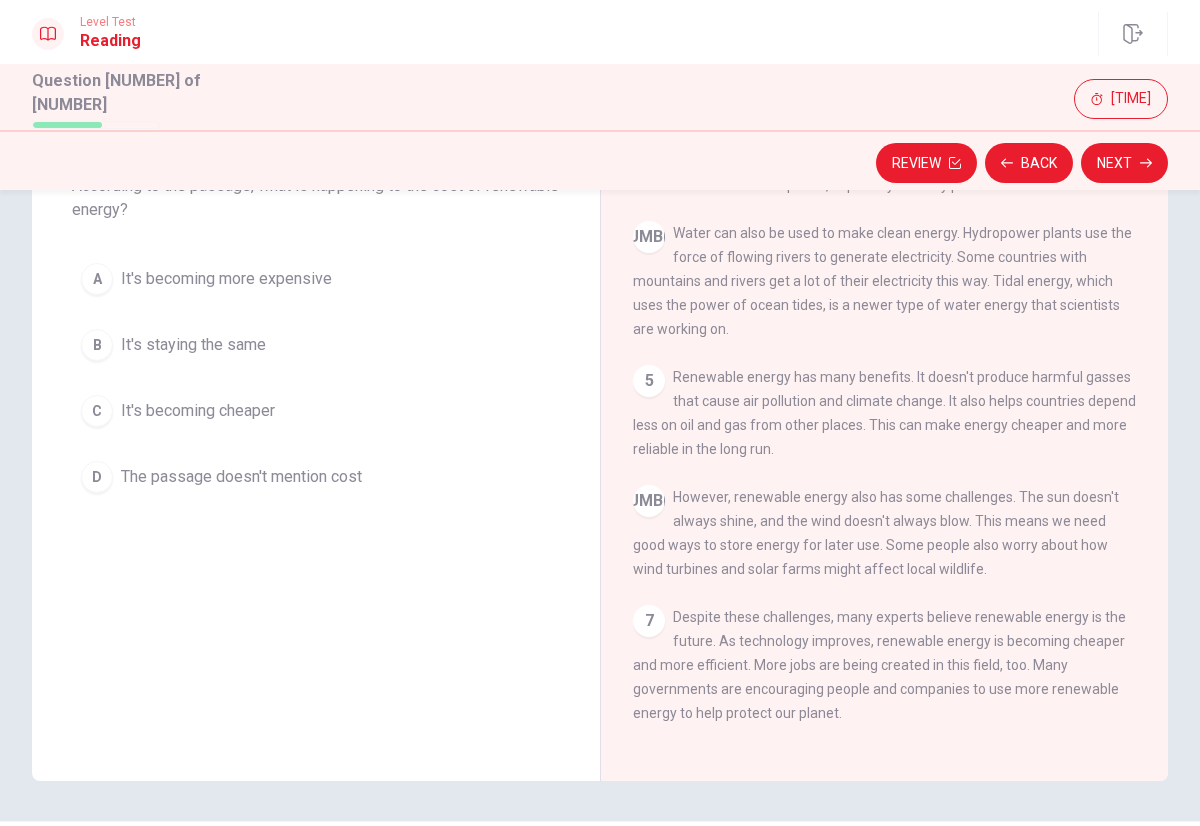 click on "C" at bounding box center [97, 279] 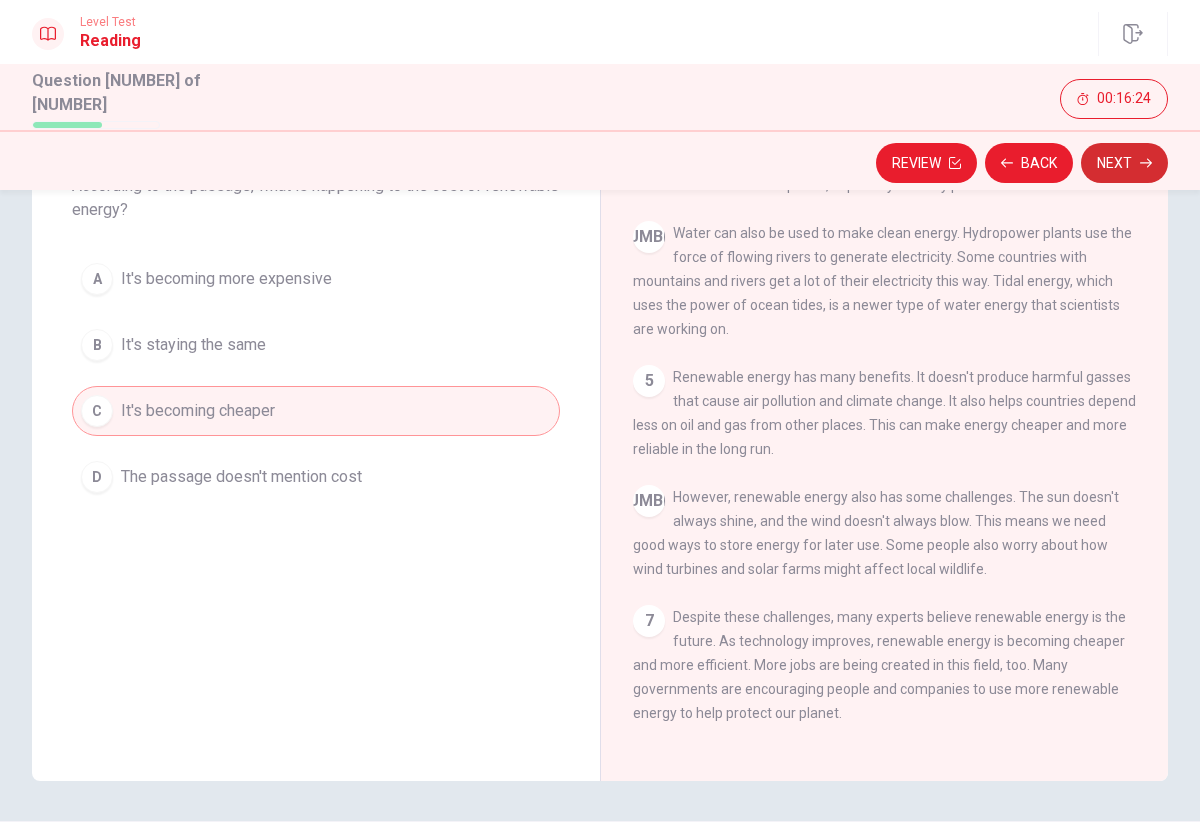 click on "Next" at bounding box center [1124, 163] 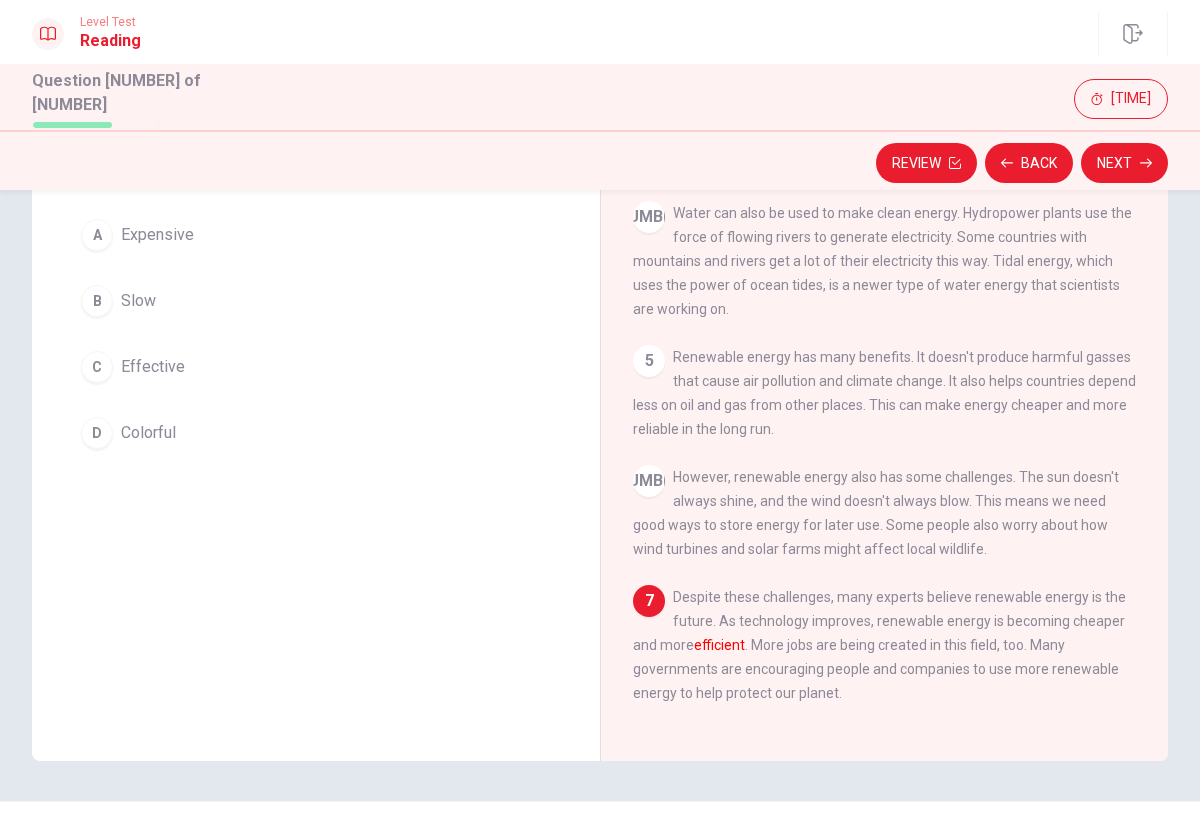 scroll, scrollTop: 197, scrollLeft: 0, axis: vertical 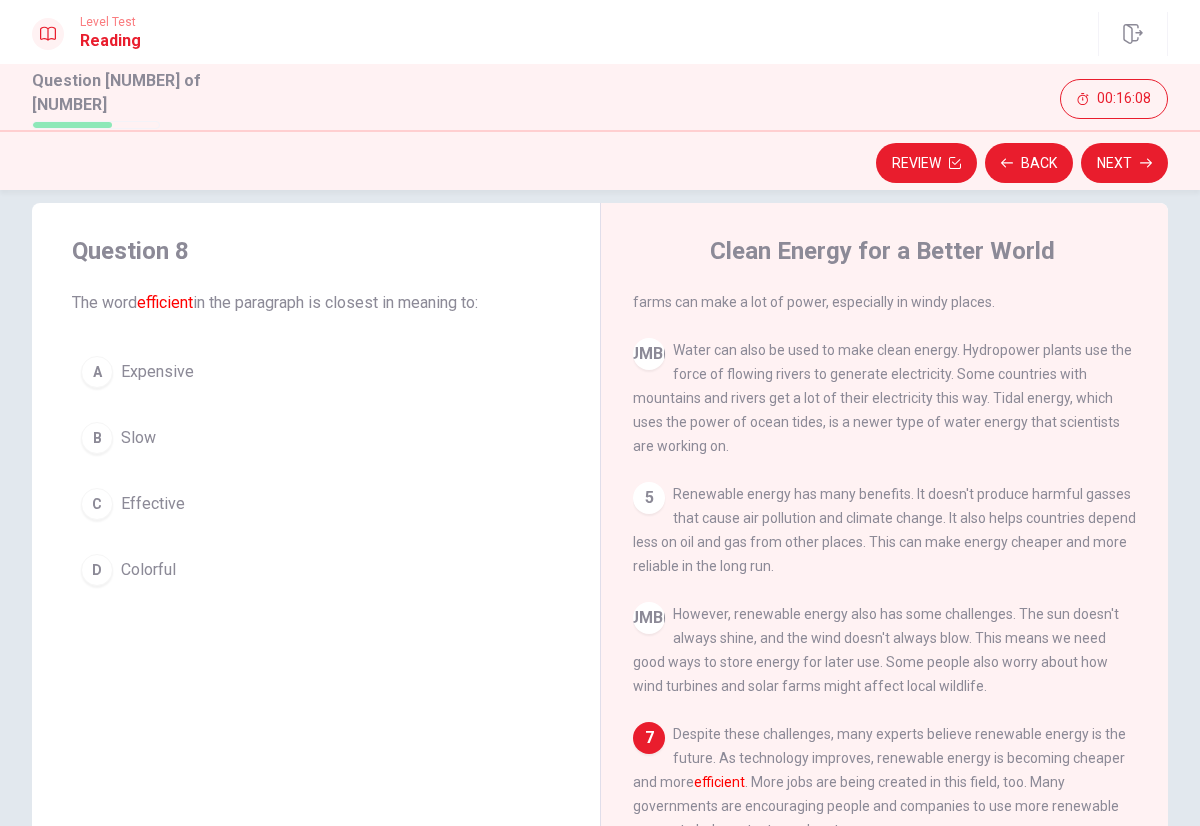 click on "C" at bounding box center [97, 372] 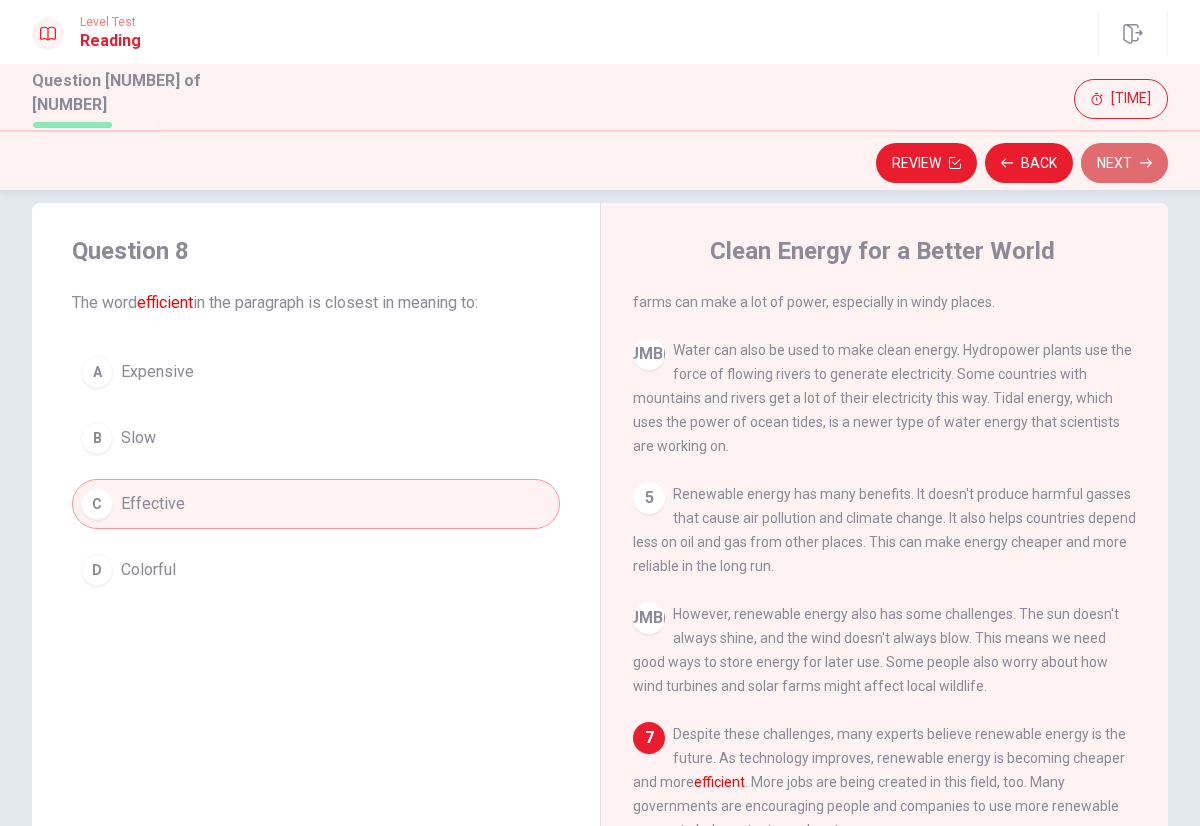 click on "Next" at bounding box center [1124, 163] 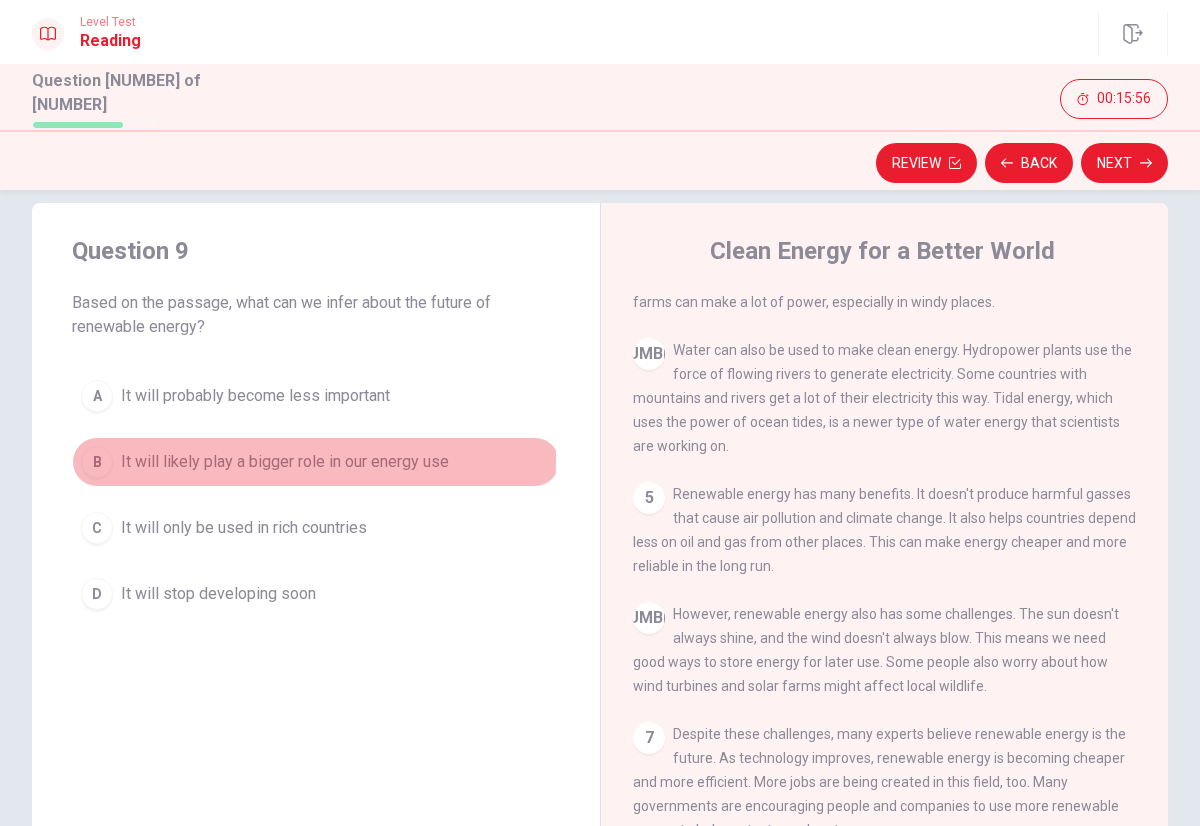click on "B" at bounding box center [97, 396] 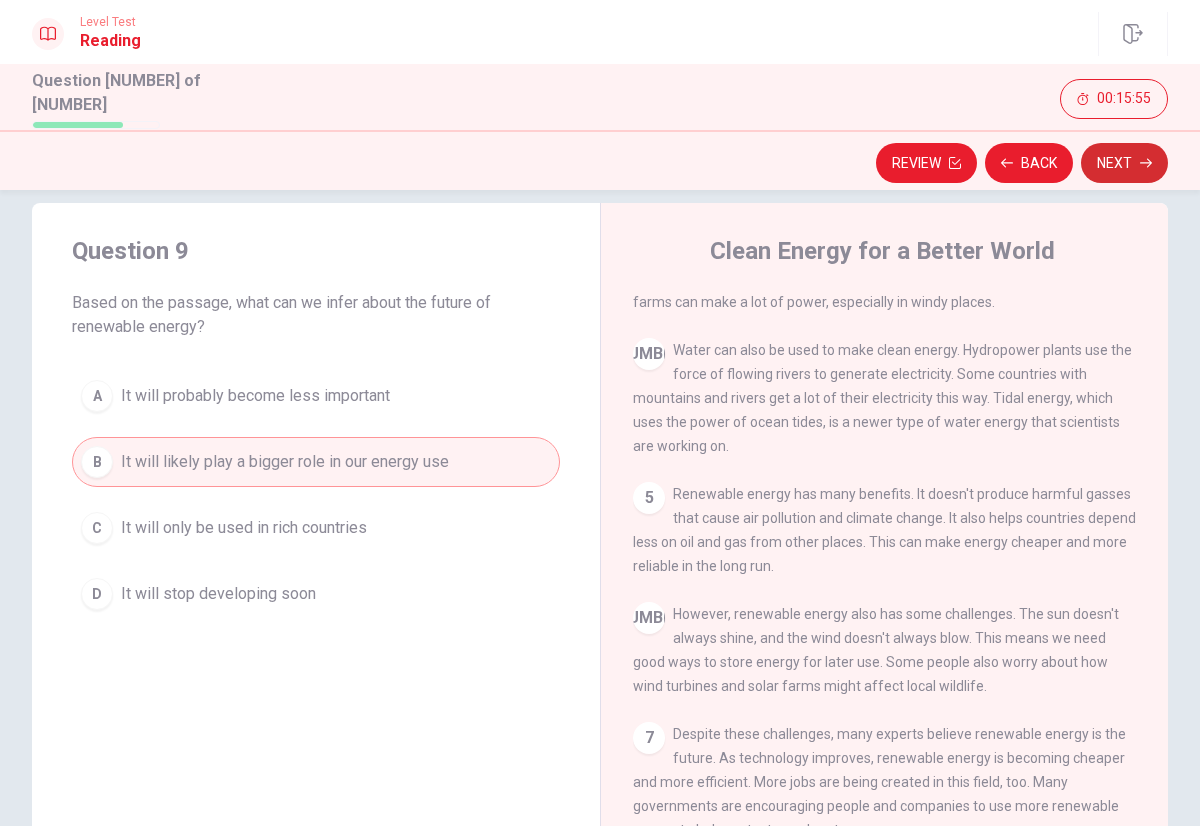 click on "Next" at bounding box center [1124, 163] 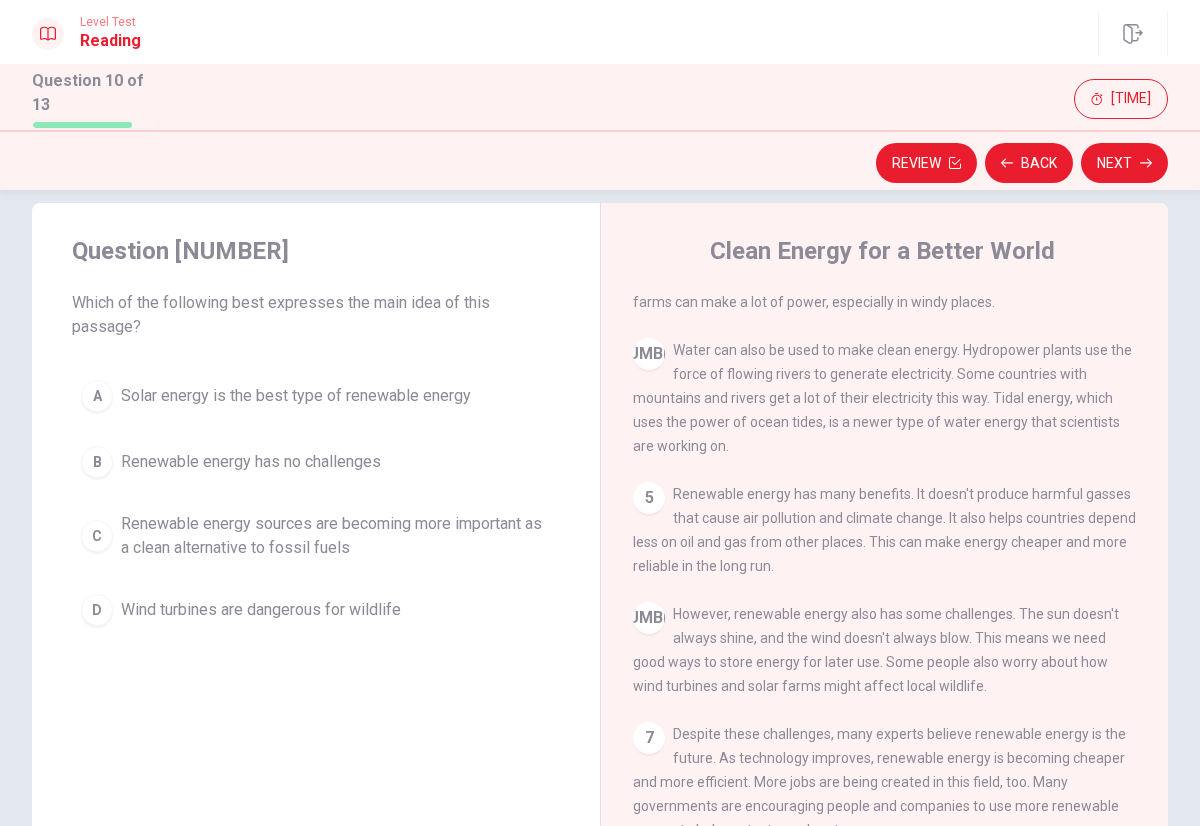 click on "C" at bounding box center (97, 396) 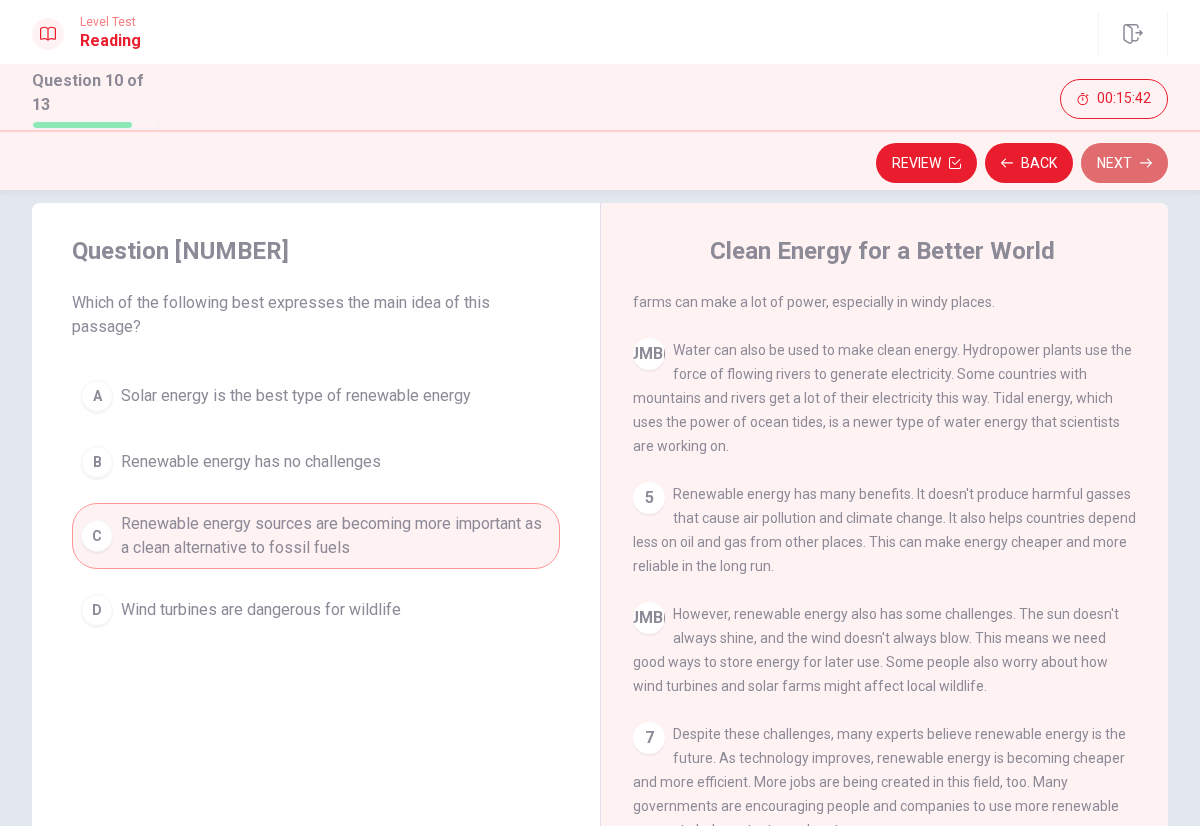 click on "Next" at bounding box center (1124, 163) 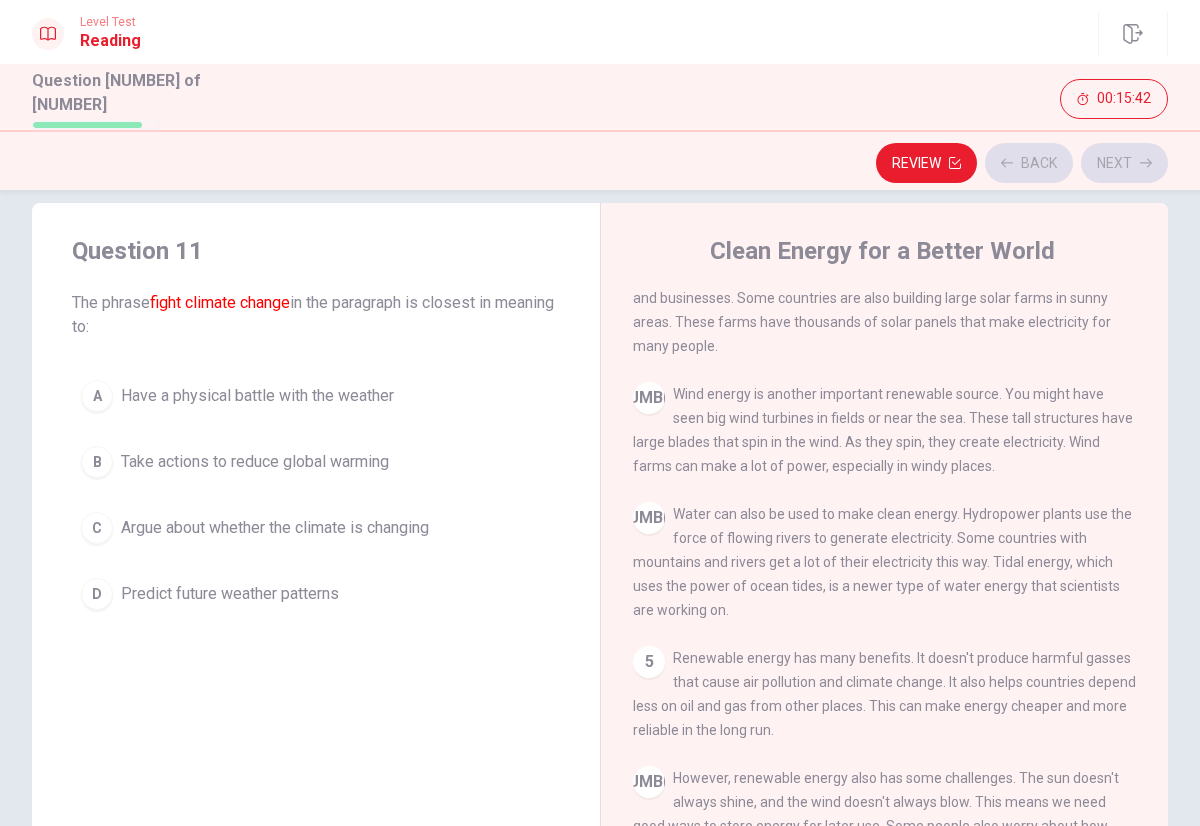 scroll, scrollTop: 0, scrollLeft: 0, axis: both 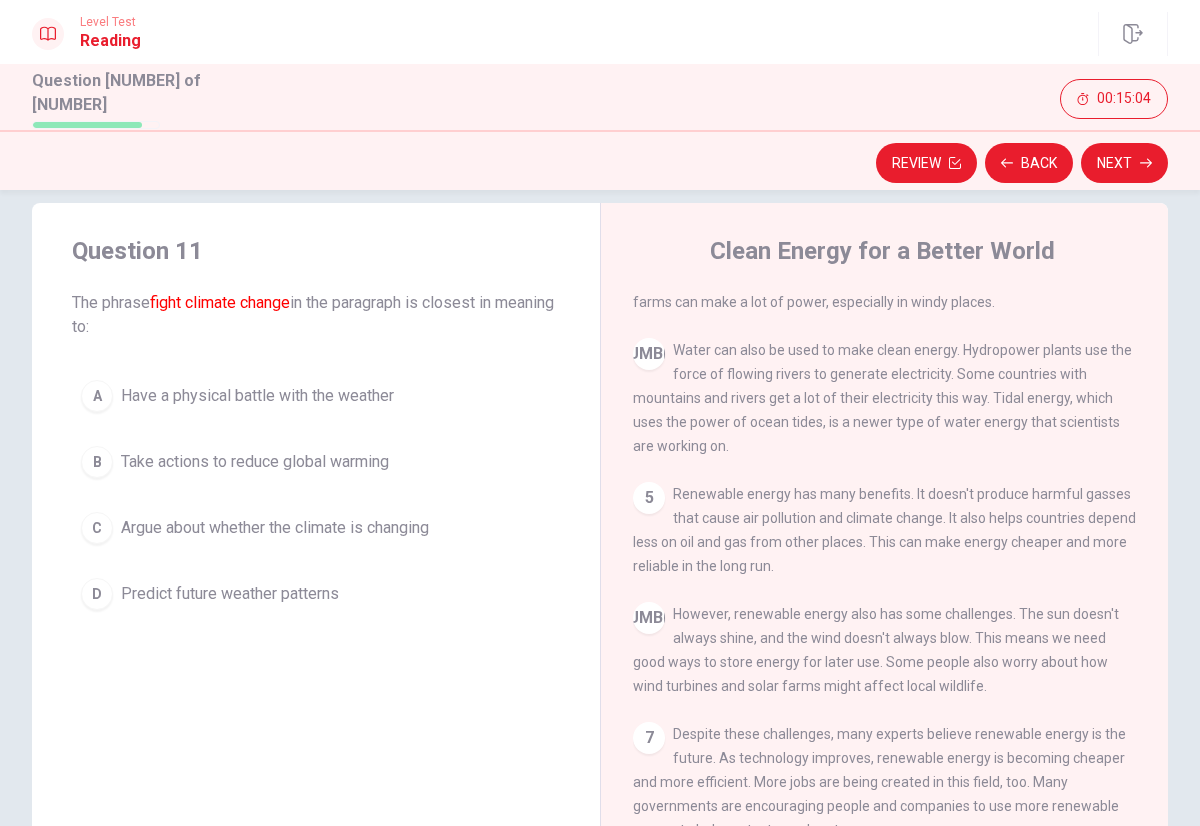 click on "Take actions to reduce global warming" at bounding box center [257, 396] 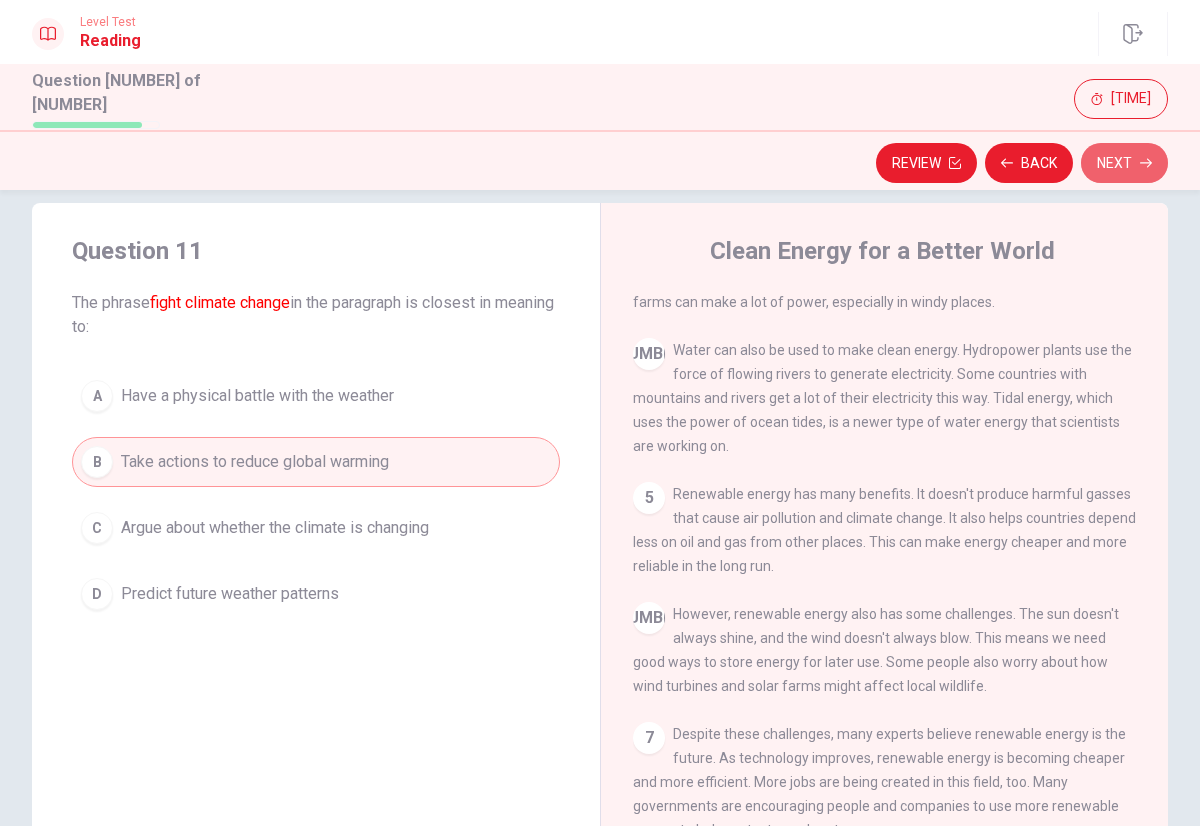 click on "Next" at bounding box center (1124, 163) 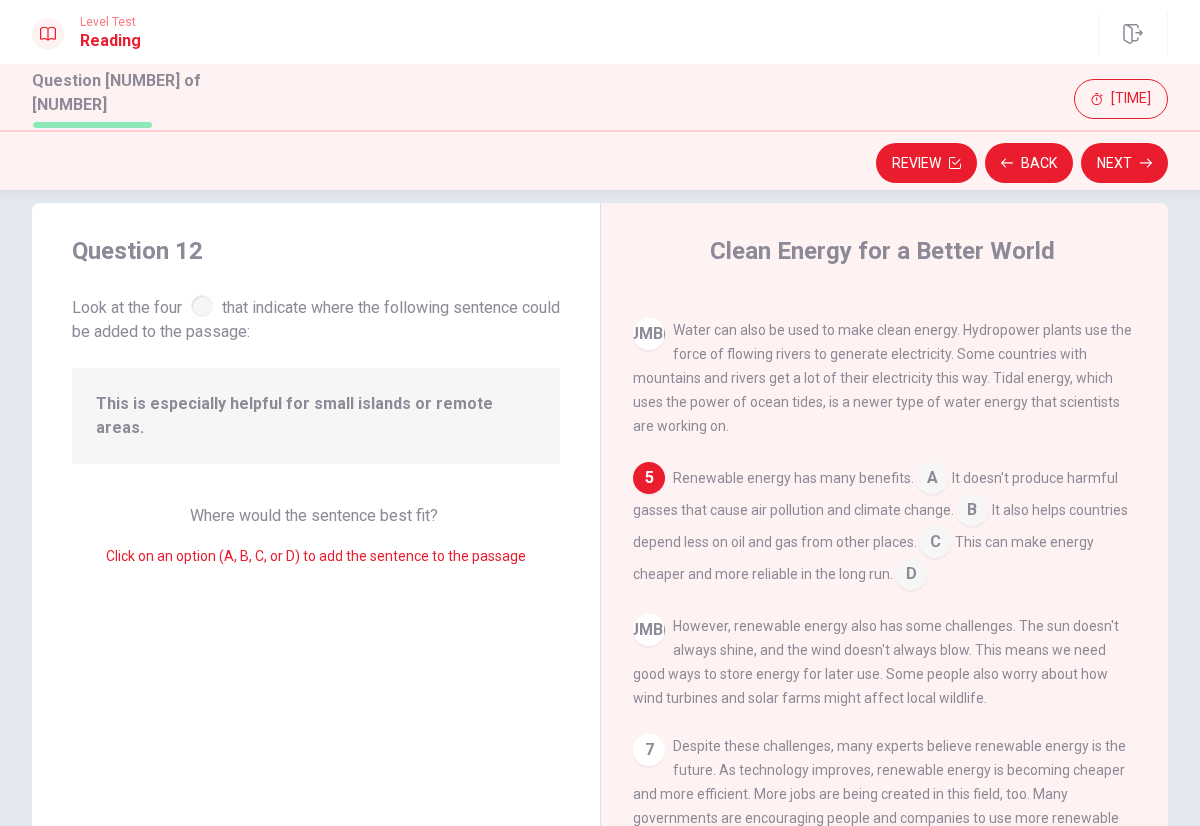 scroll, scrollTop: 396, scrollLeft: 0, axis: vertical 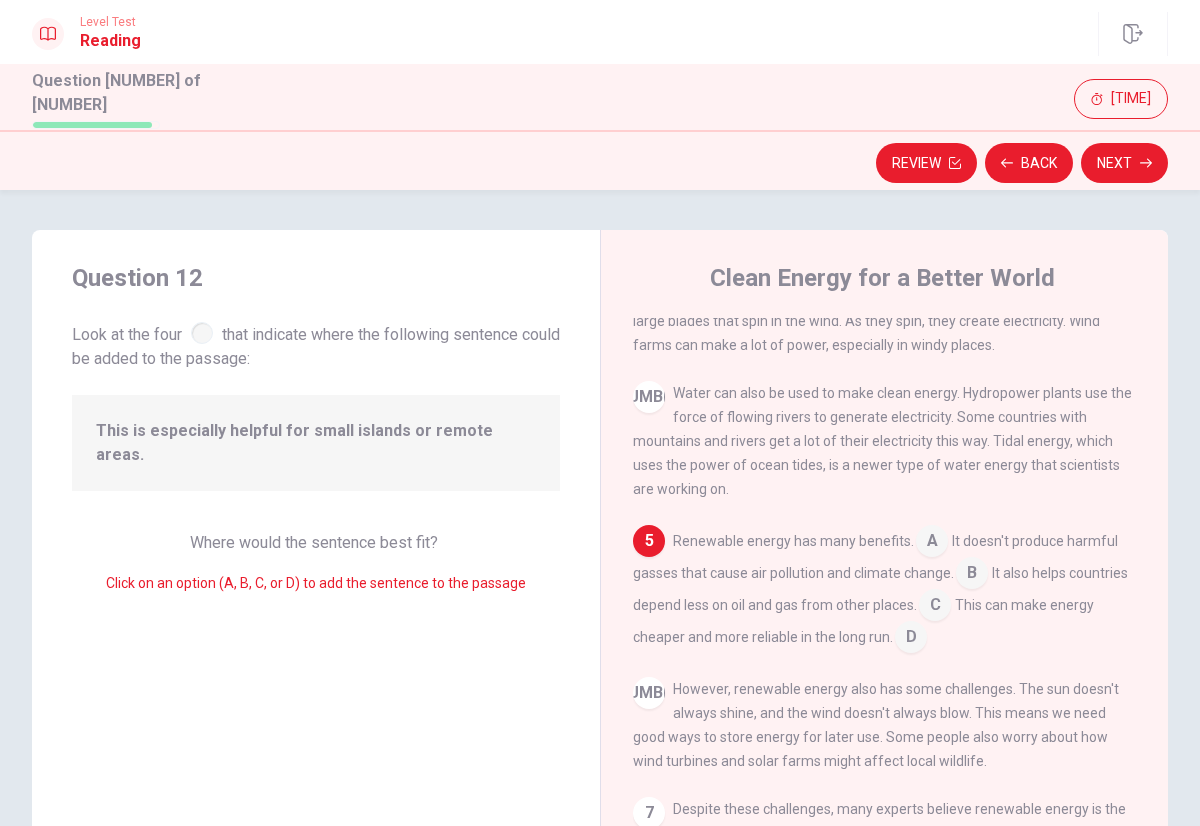 click at bounding box center [932, 543] 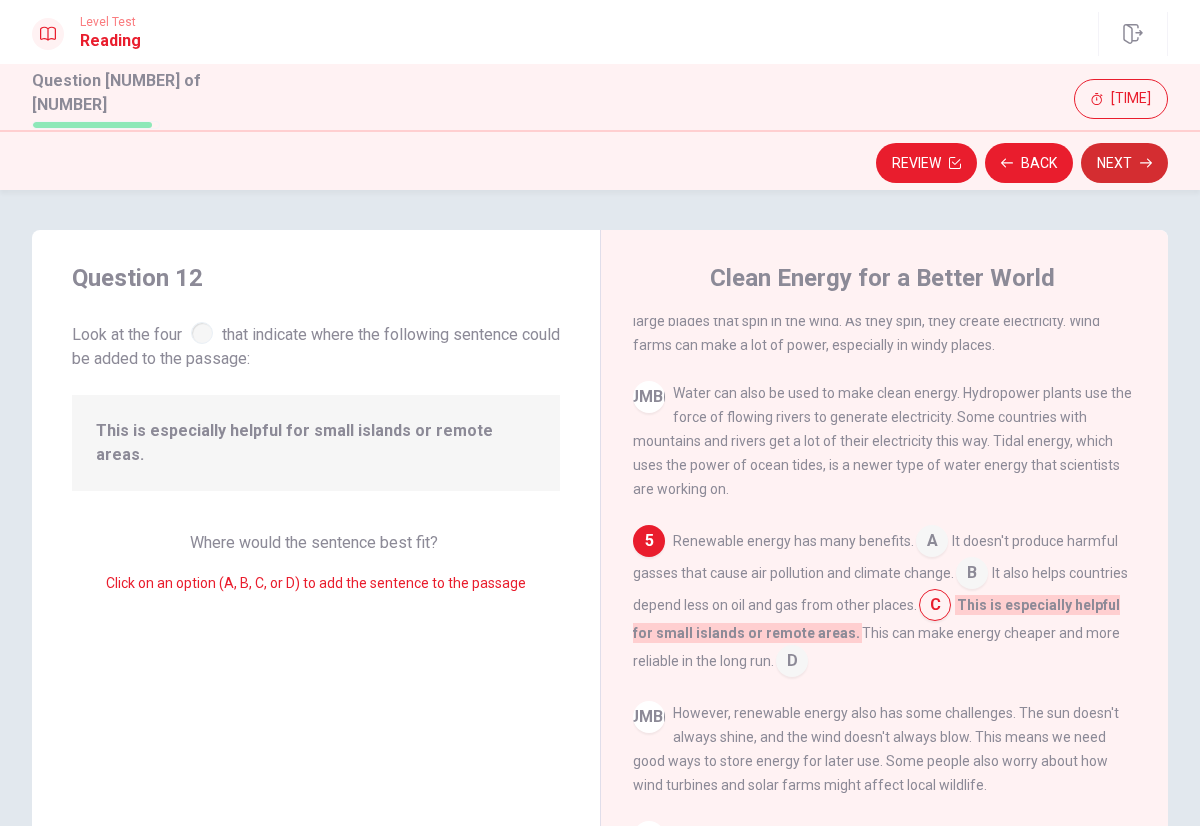 click on "Next" at bounding box center (1124, 163) 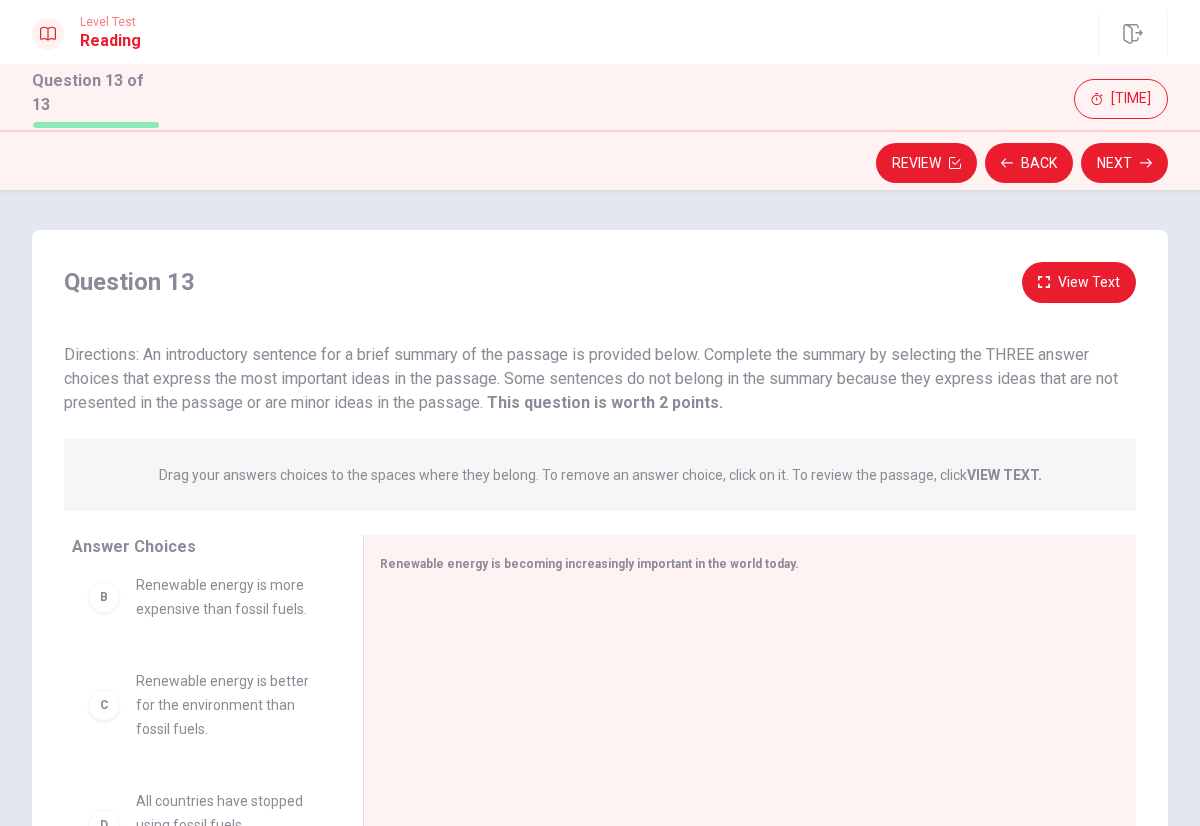 scroll, scrollTop: 137, scrollLeft: 0, axis: vertical 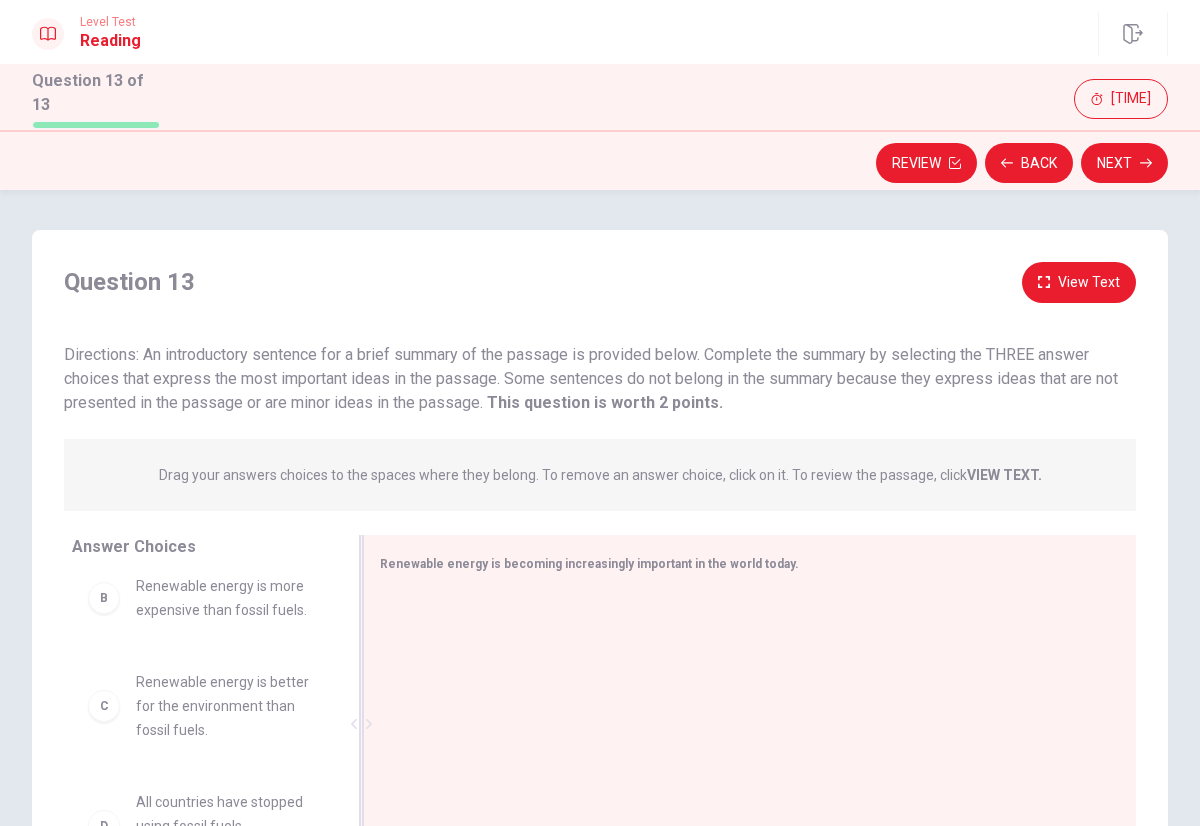 drag, startPoint x: 332, startPoint y: 661, endPoint x: 354, endPoint y: 609, distance: 56.462376 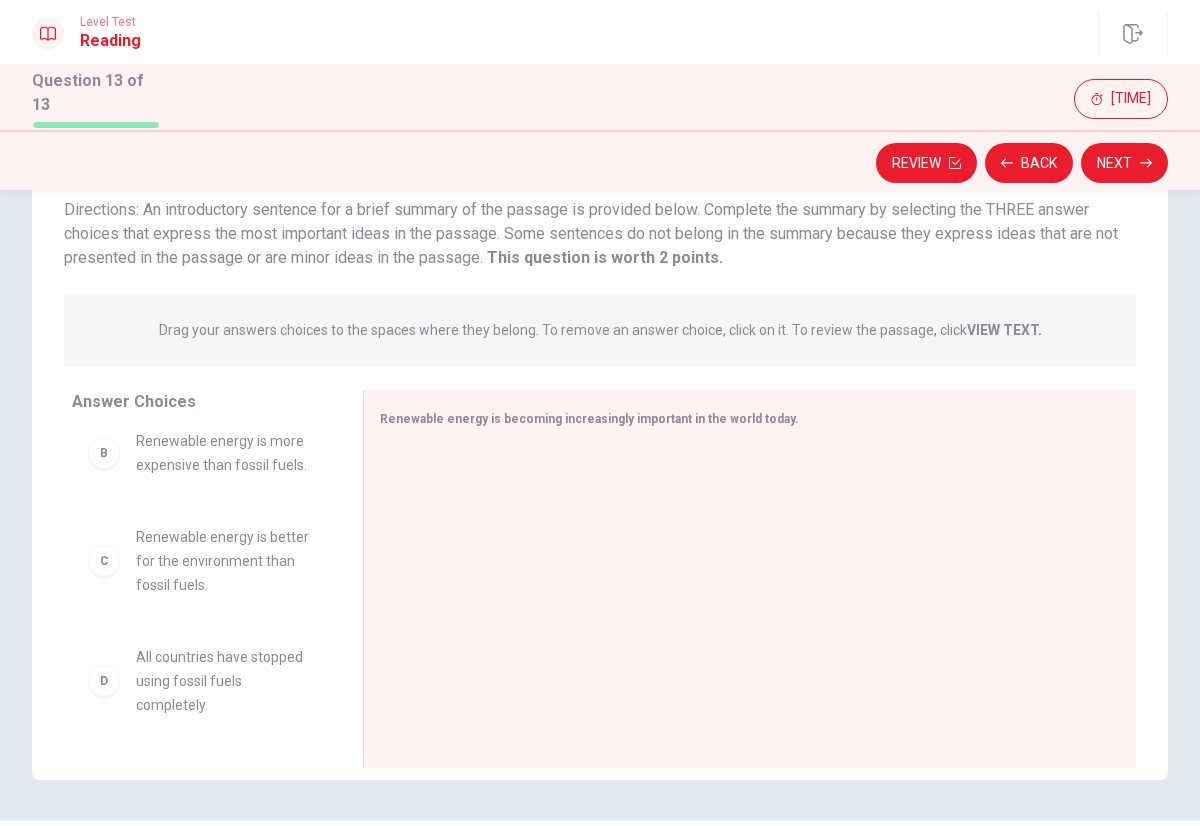 scroll, scrollTop: 152, scrollLeft: 0, axis: vertical 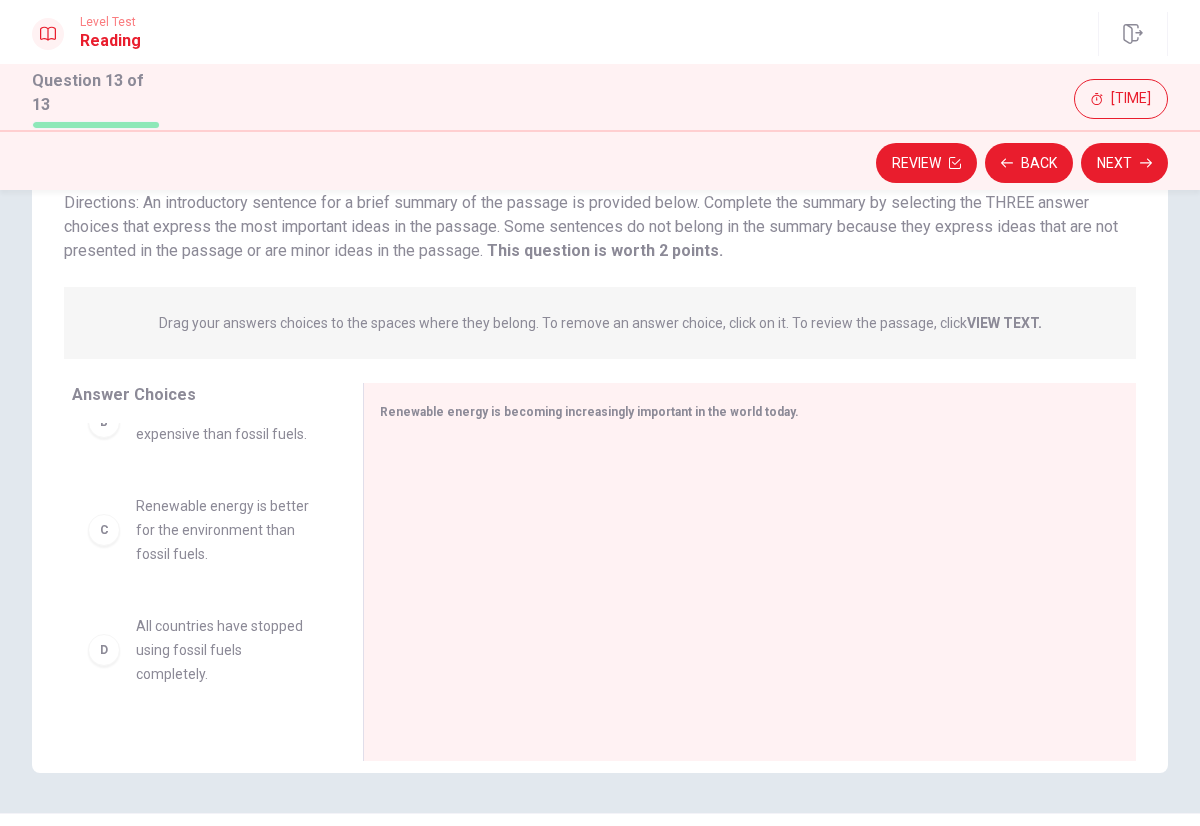 click on "C Renewable energy is better for the environment than fossil fuels." at bounding box center (201, 314) 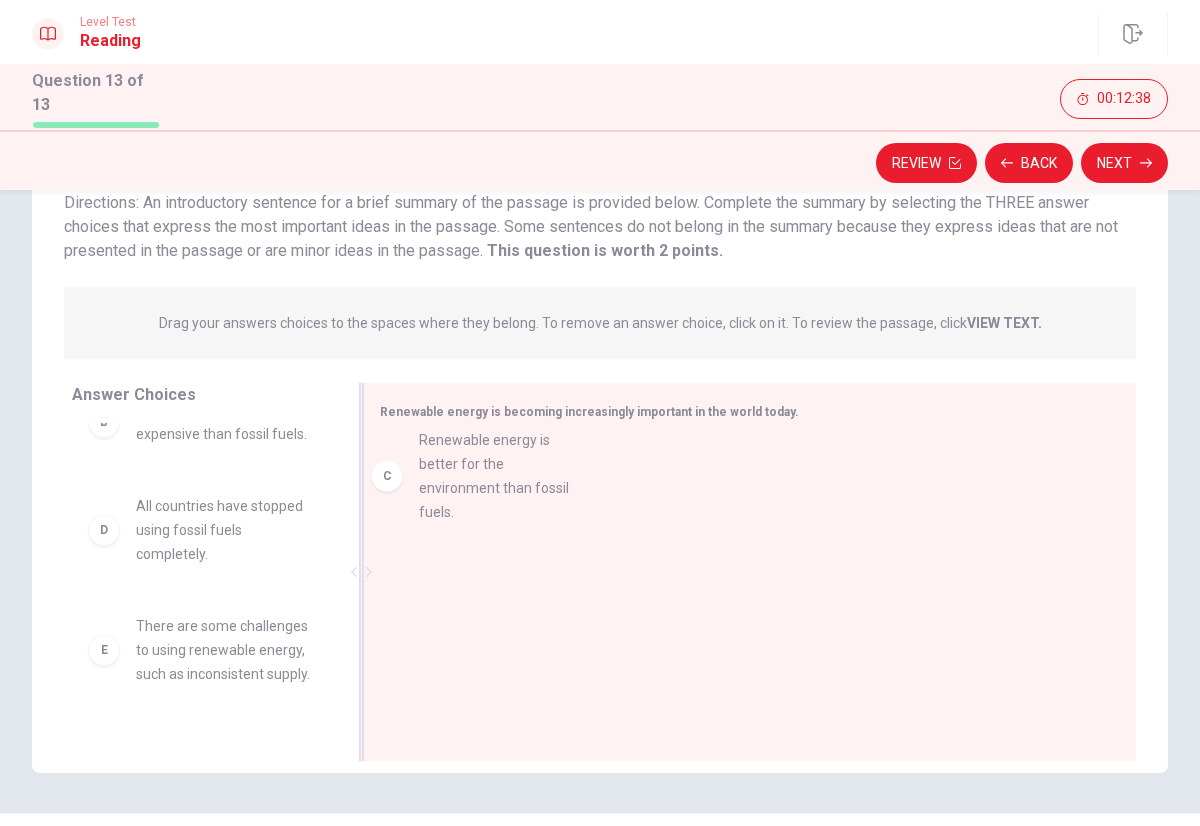 drag, startPoint x: 108, startPoint y: 555, endPoint x: 398, endPoint y: 472, distance: 301.64383 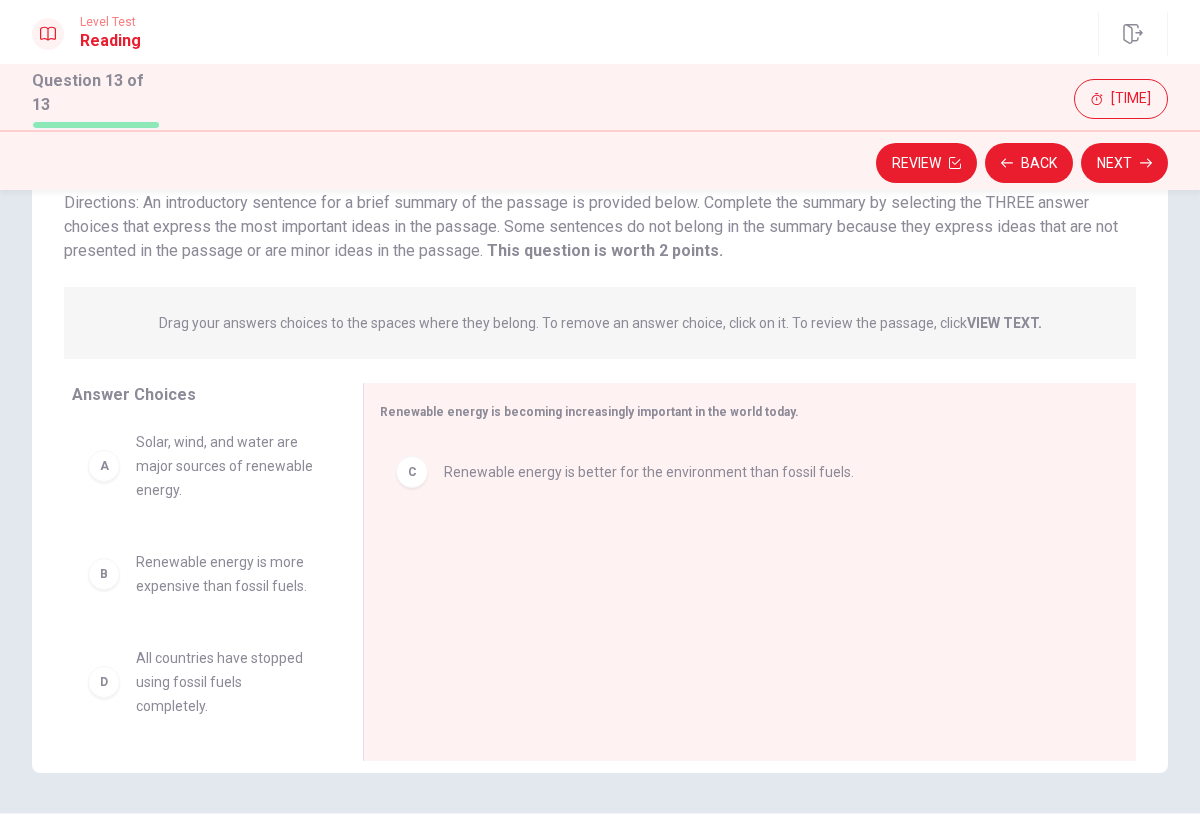scroll, scrollTop: 0, scrollLeft: 0, axis: both 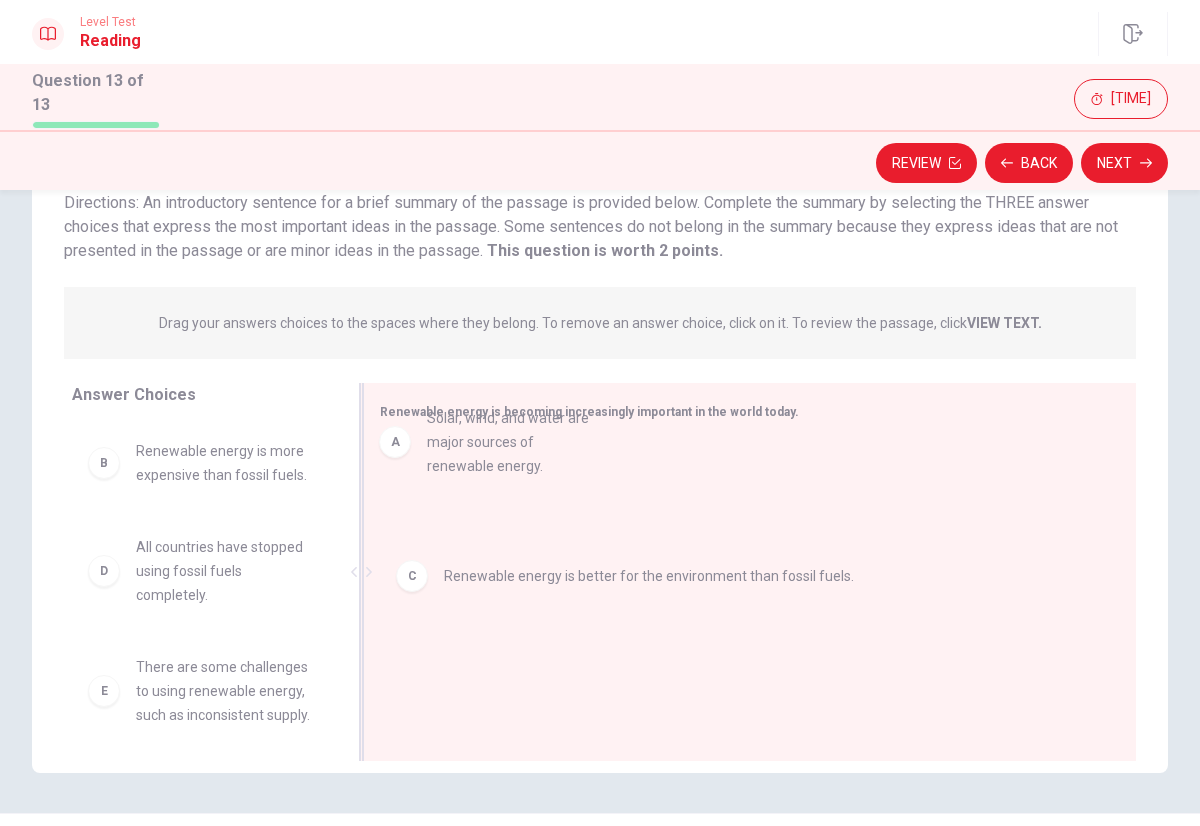 drag, startPoint x: 102, startPoint y: 476, endPoint x: 408, endPoint y: 444, distance: 307.66864 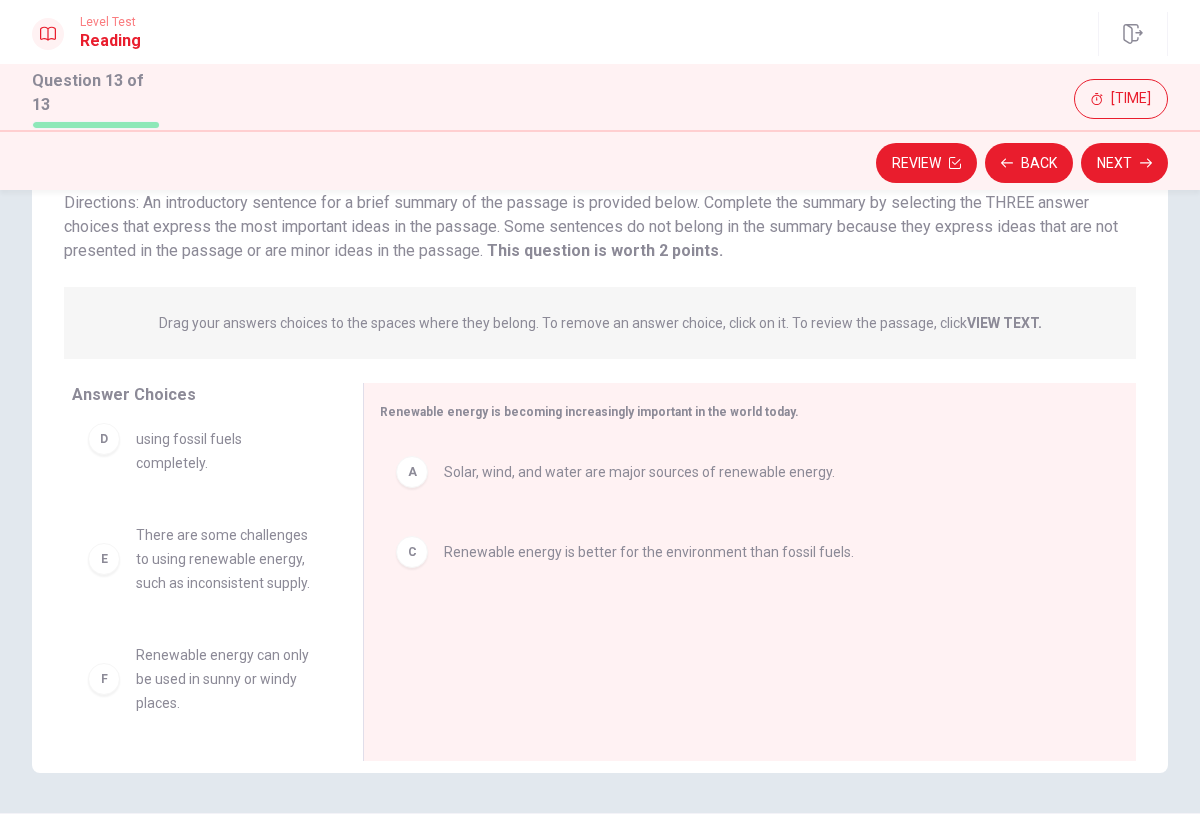 scroll, scrollTop: 180, scrollLeft: 0, axis: vertical 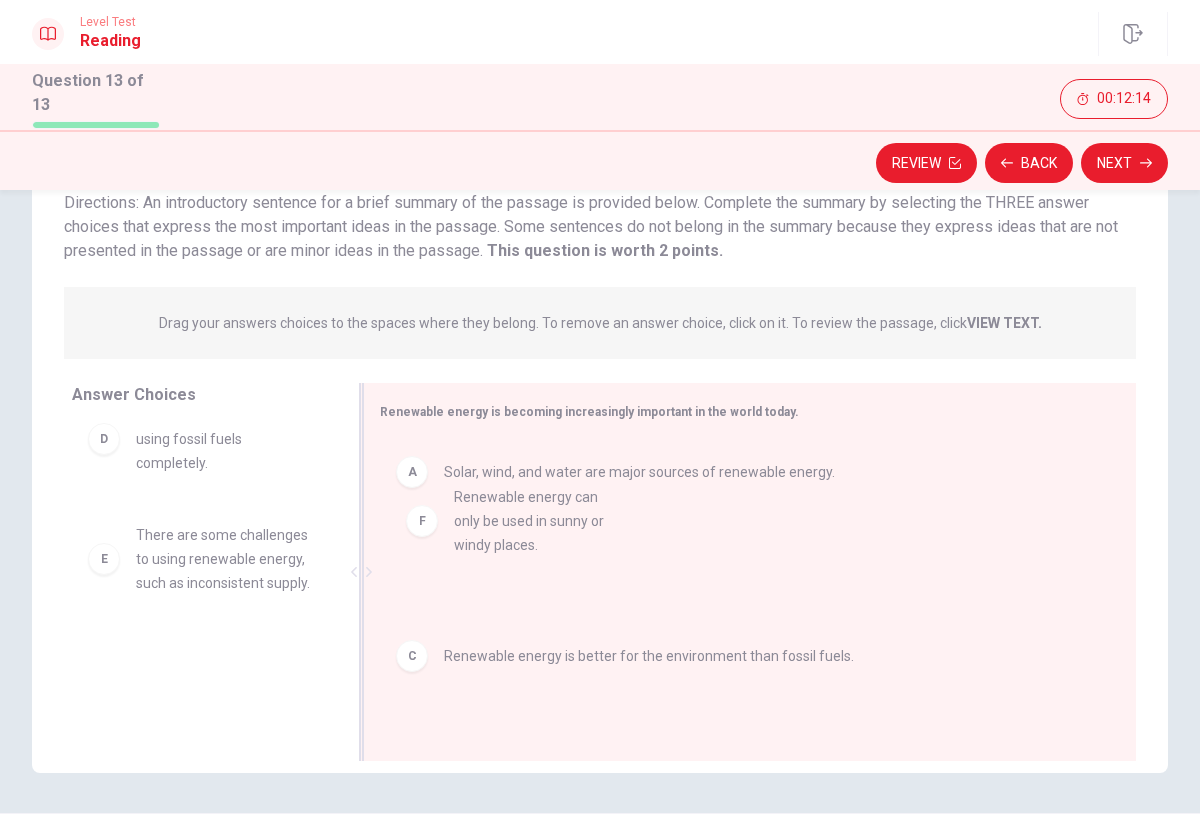 drag, startPoint x: 112, startPoint y: 681, endPoint x: 435, endPoint y: 529, distance: 356.9776 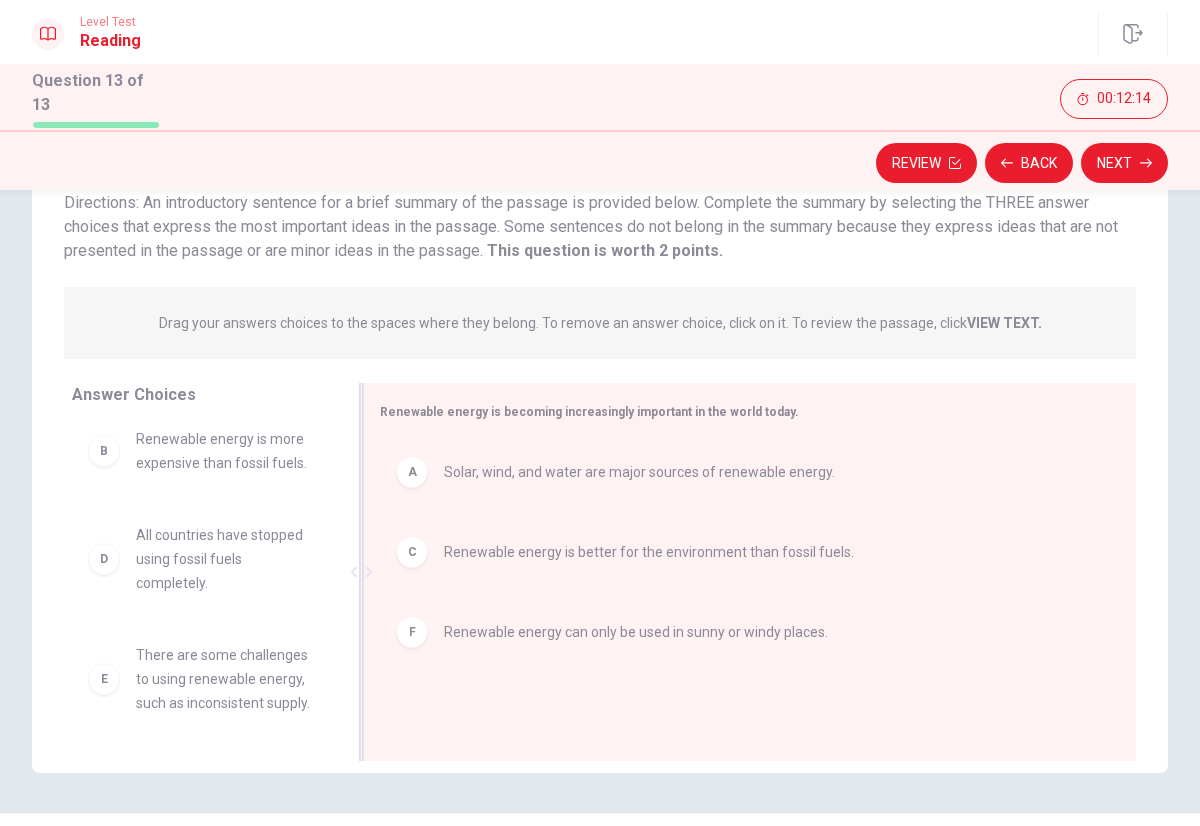 scroll, scrollTop: 60, scrollLeft: 0, axis: vertical 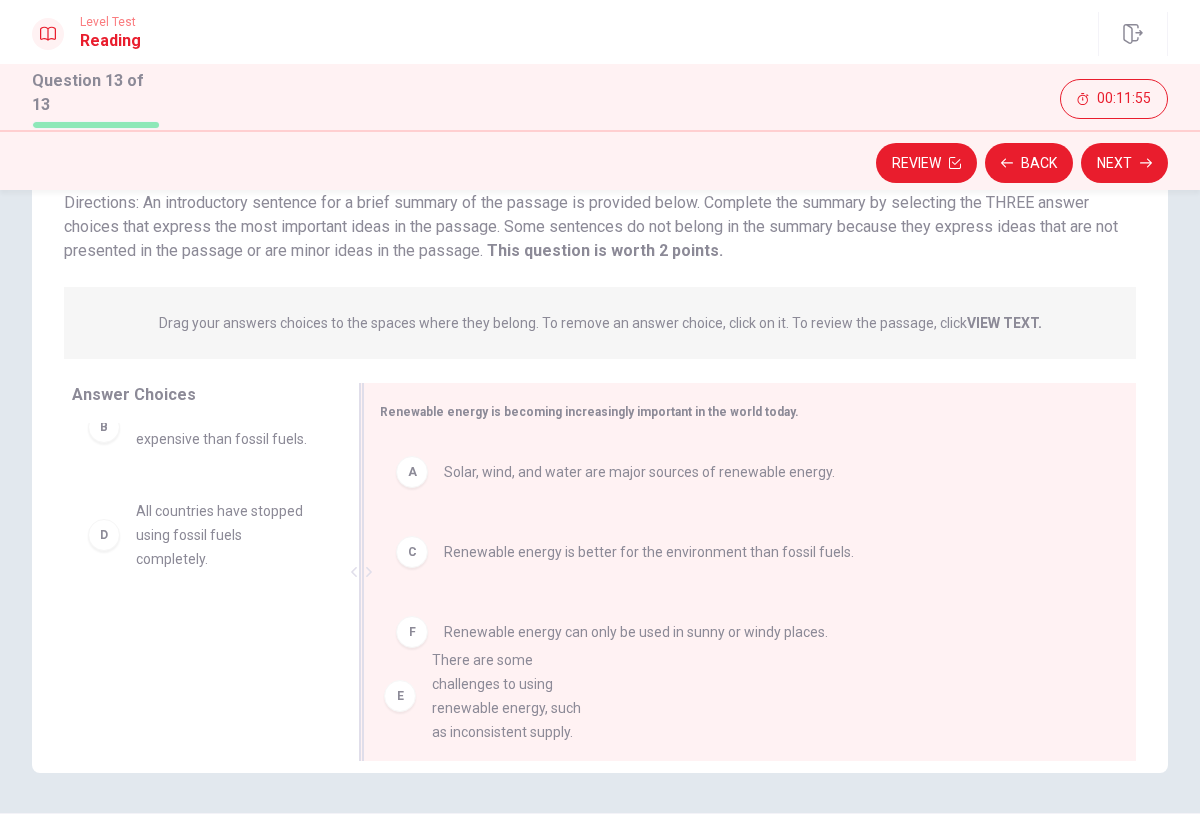 drag, startPoint x: 111, startPoint y: 667, endPoint x: 414, endPoint y: 704, distance: 305.2507 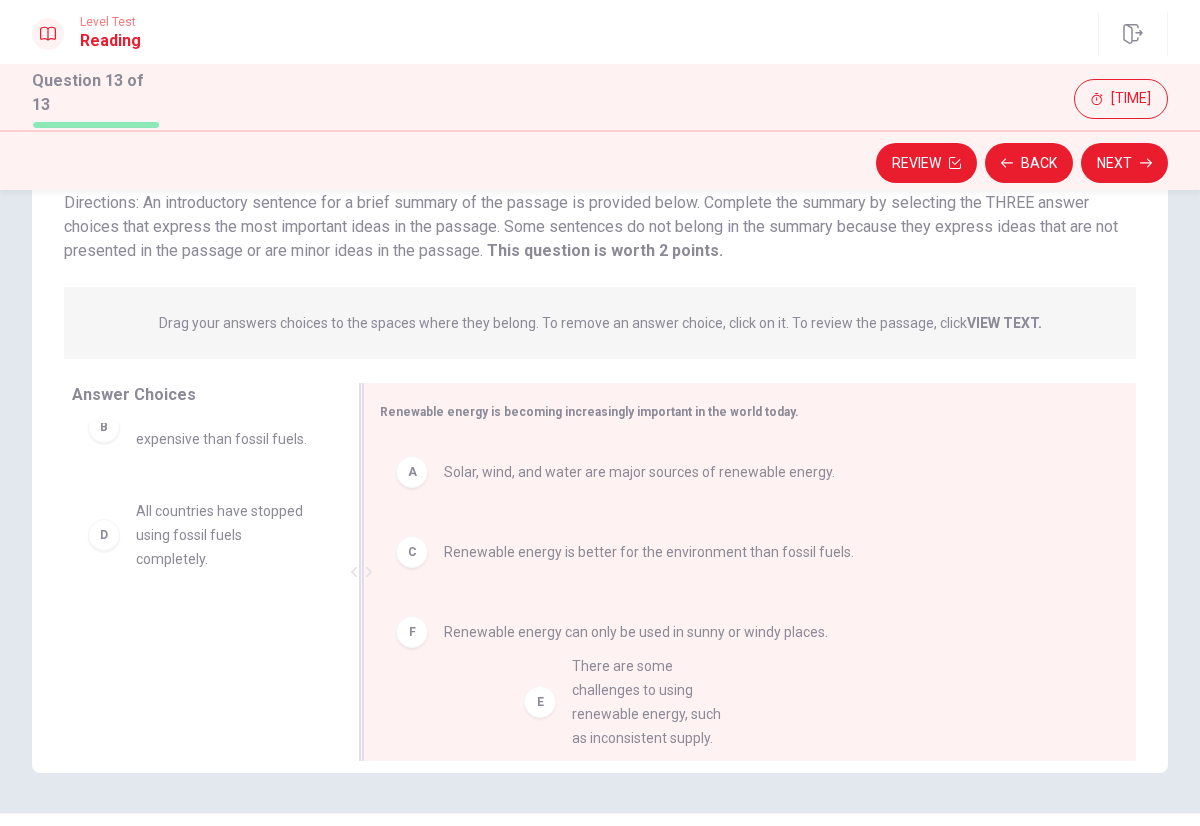 drag, startPoint x: 102, startPoint y: 669, endPoint x: 553, endPoint y: 716, distance: 453.44238 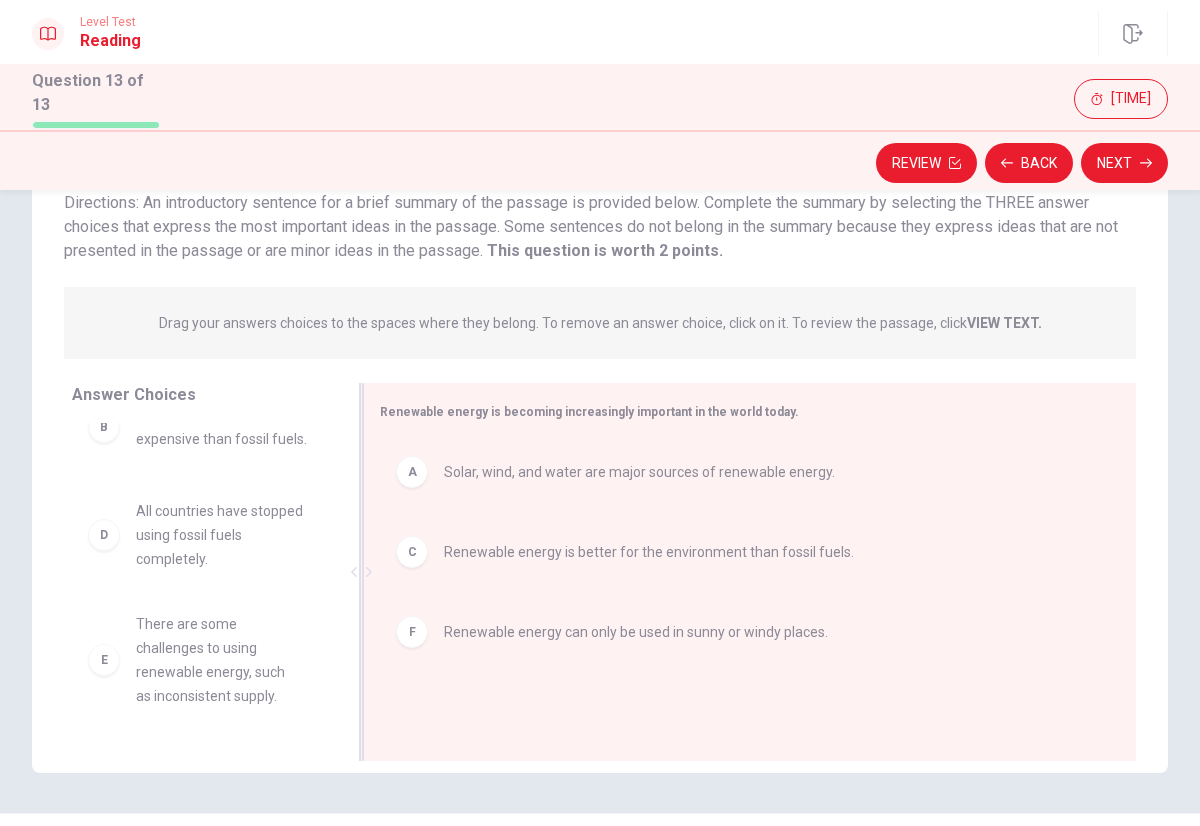 click on "Renewable energy is becoming increasingly important in the world today. A Solar, wind, and water are major sources of renewable energy. C Renewable energy is better for the environment than fossil fuels. F Renewable energy can only be used in sunny or windy places." at bounding box center (749, 572) 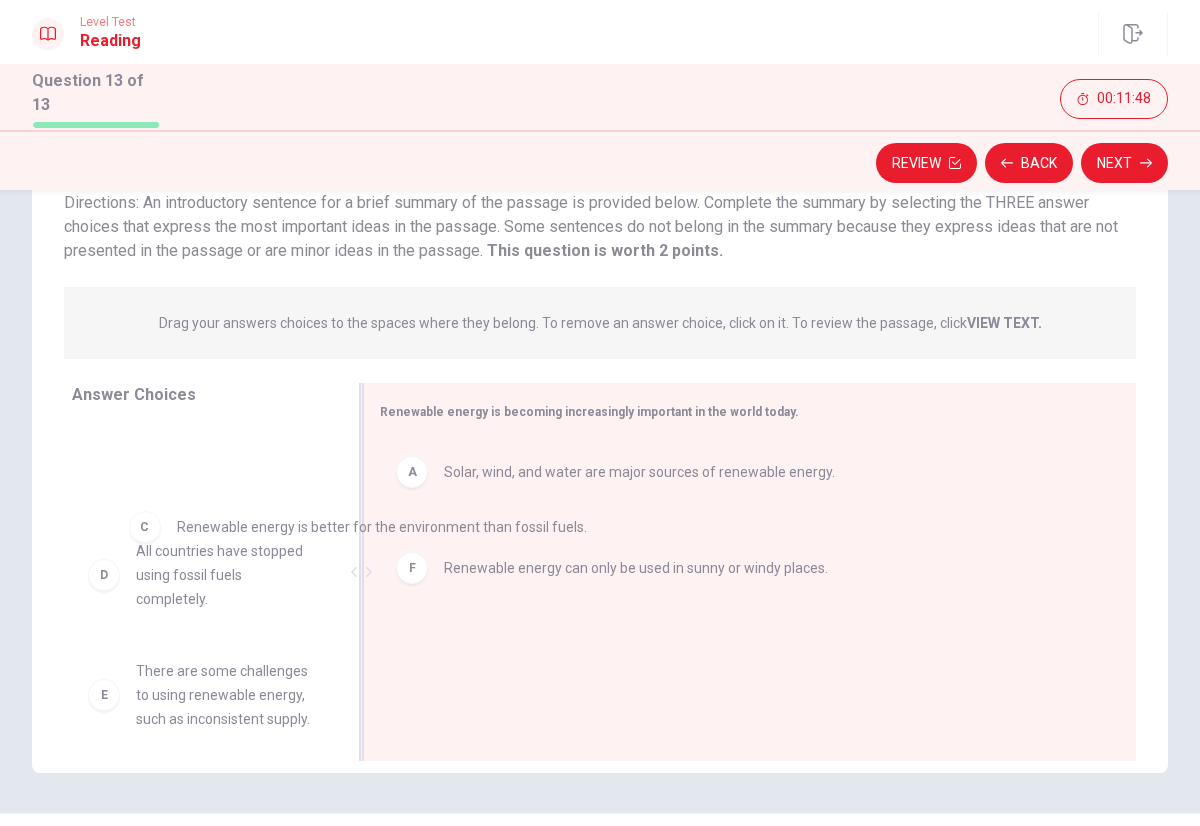 drag, startPoint x: 418, startPoint y: 559, endPoint x: 139, endPoint y: 540, distance: 279.6462 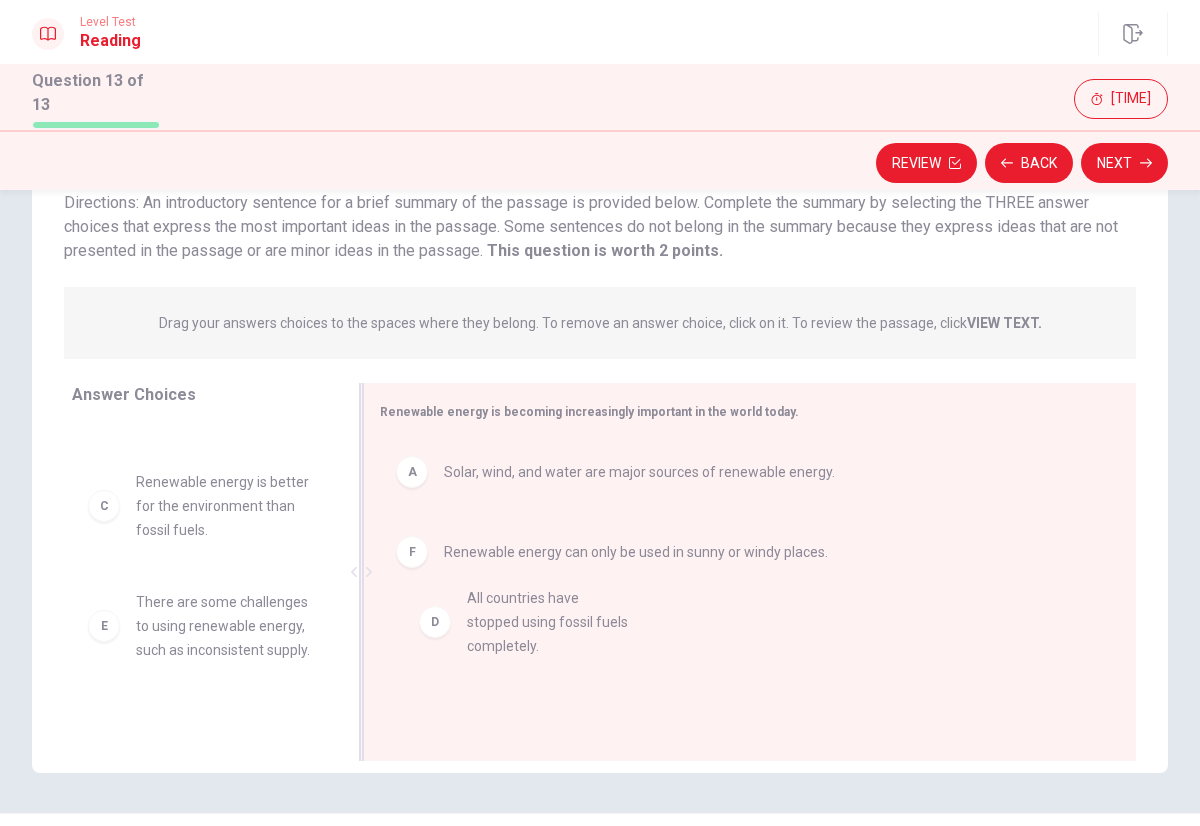 drag, startPoint x: 103, startPoint y: 654, endPoint x: 454, endPoint y: 631, distance: 351.75275 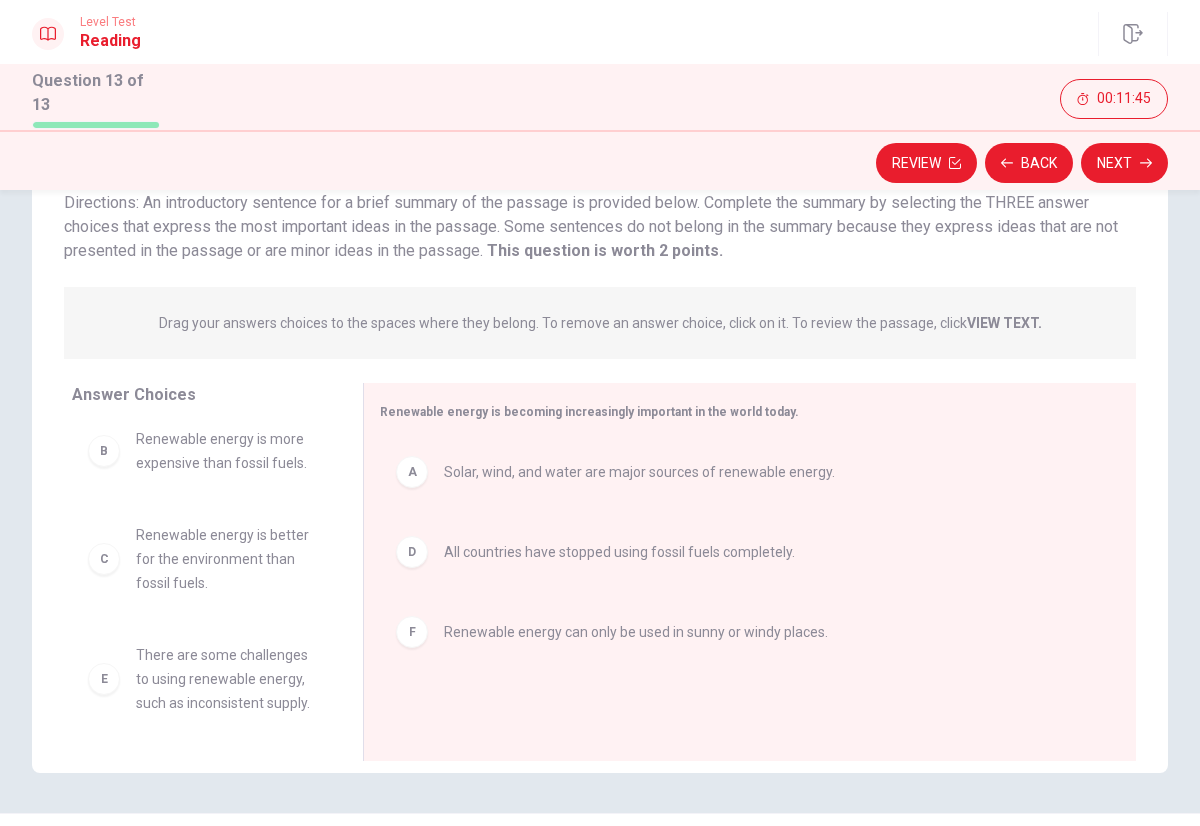 scroll, scrollTop: 60, scrollLeft: 0, axis: vertical 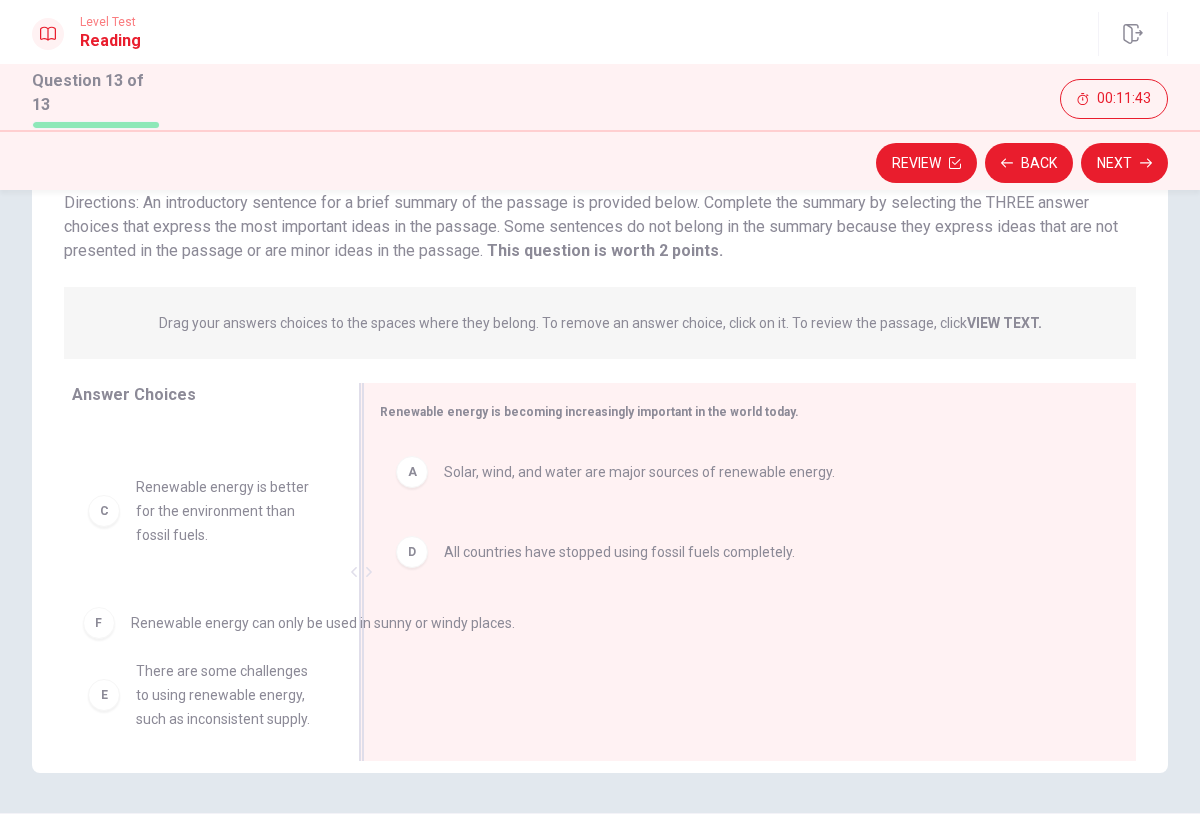 drag, startPoint x: 414, startPoint y: 634, endPoint x: 100, endPoint y: 626, distance: 314.1019 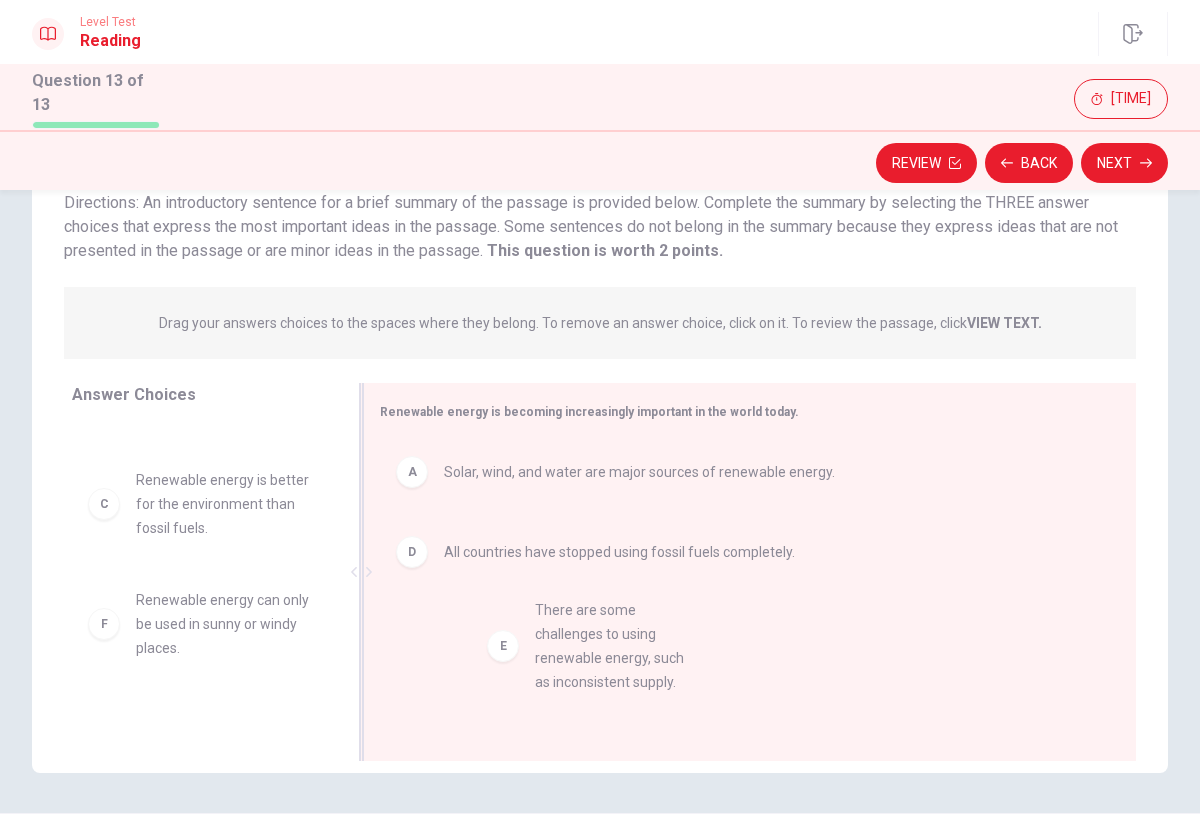 drag, startPoint x: 105, startPoint y: 665, endPoint x: 505, endPoint y: 649, distance: 400.3199 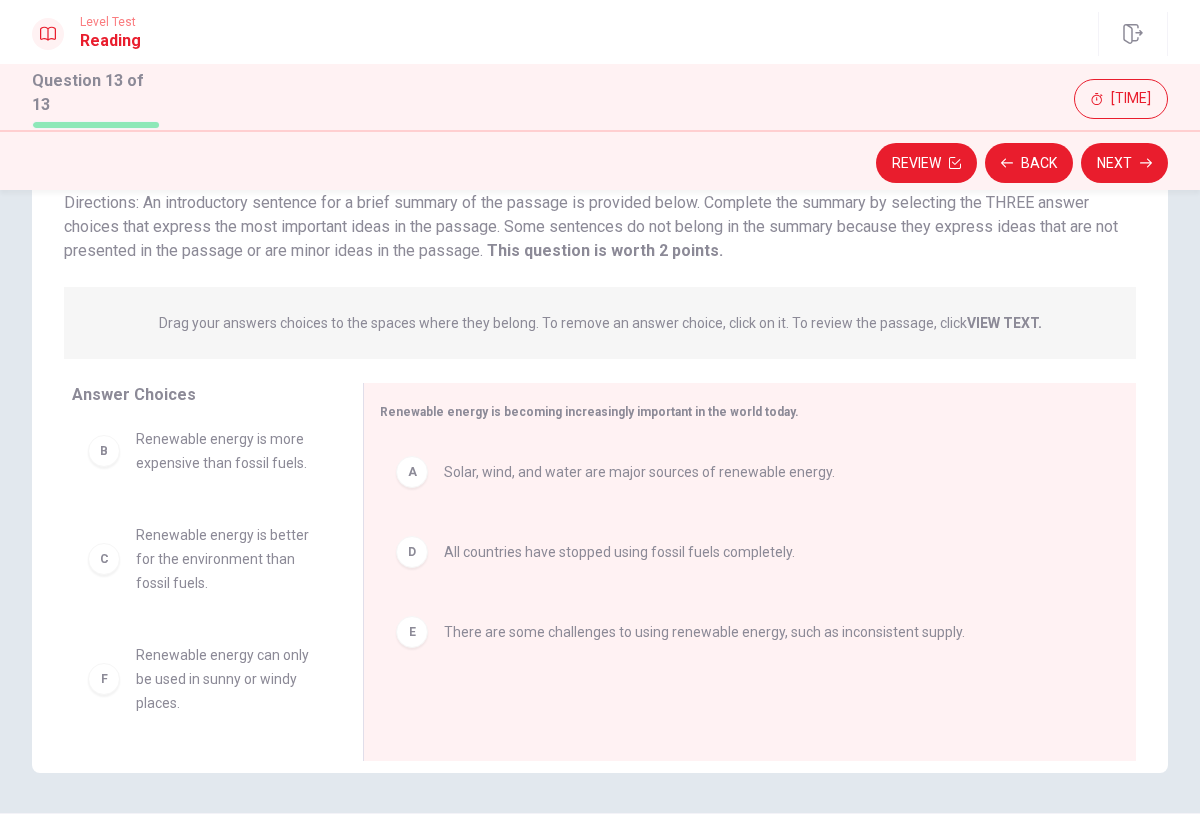 scroll, scrollTop: 36, scrollLeft: 0, axis: vertical 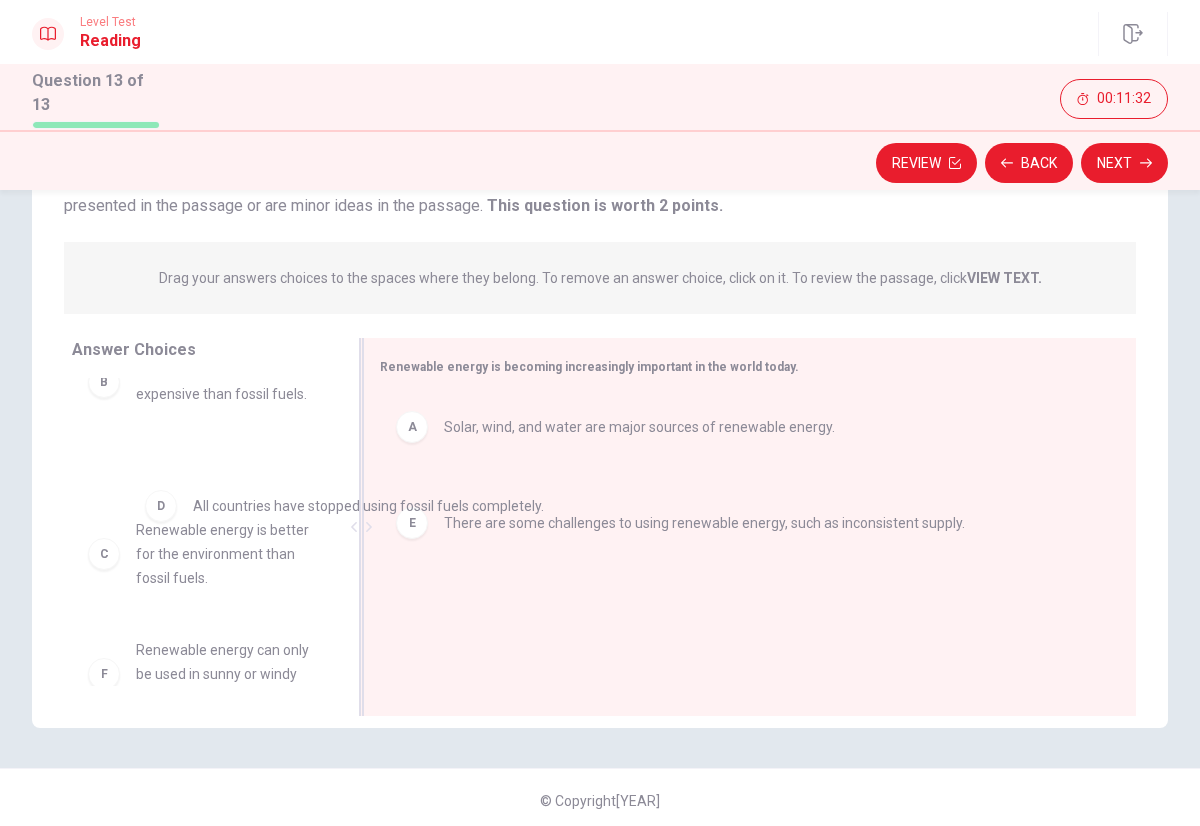 drag, startPoint x: 418, startPoint y: 509, endPoint x: 167, endPoint y: 515, distance: 251.0717 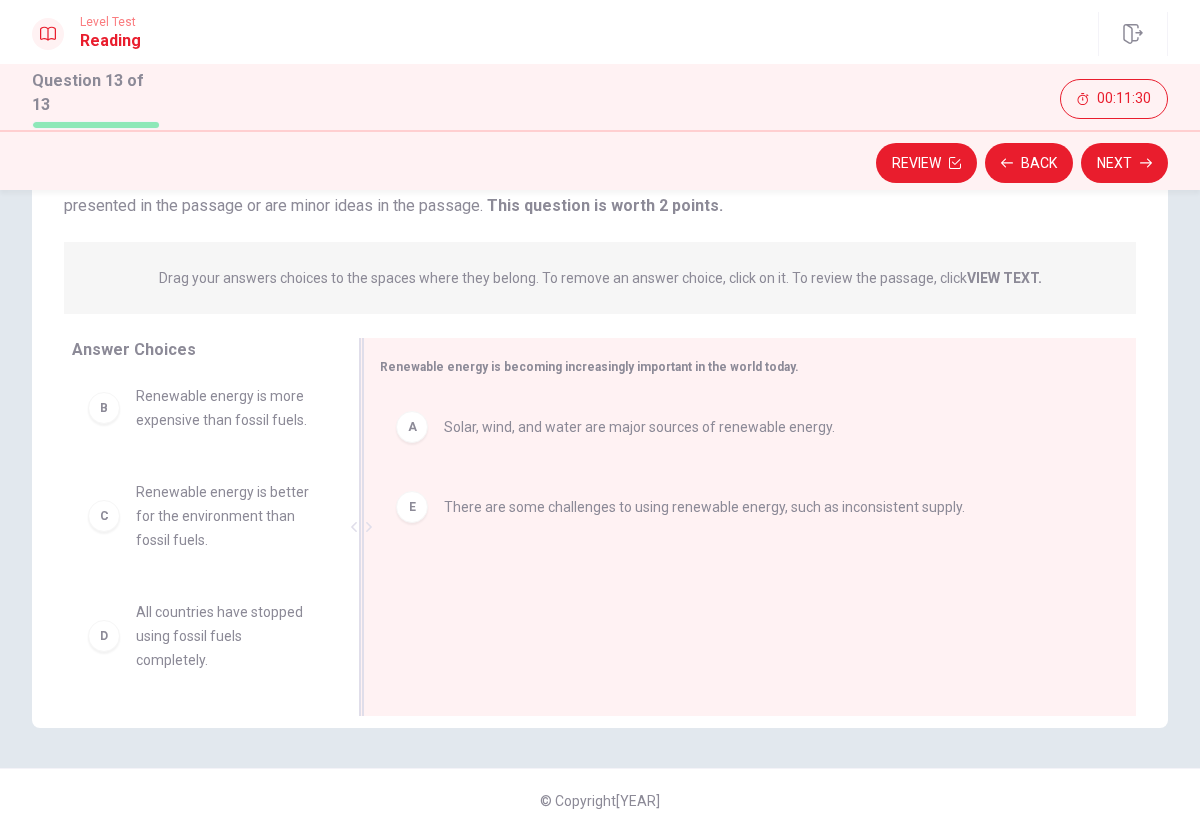 scroll, scrollTop: 0, scrollLeft: 0, axis: both 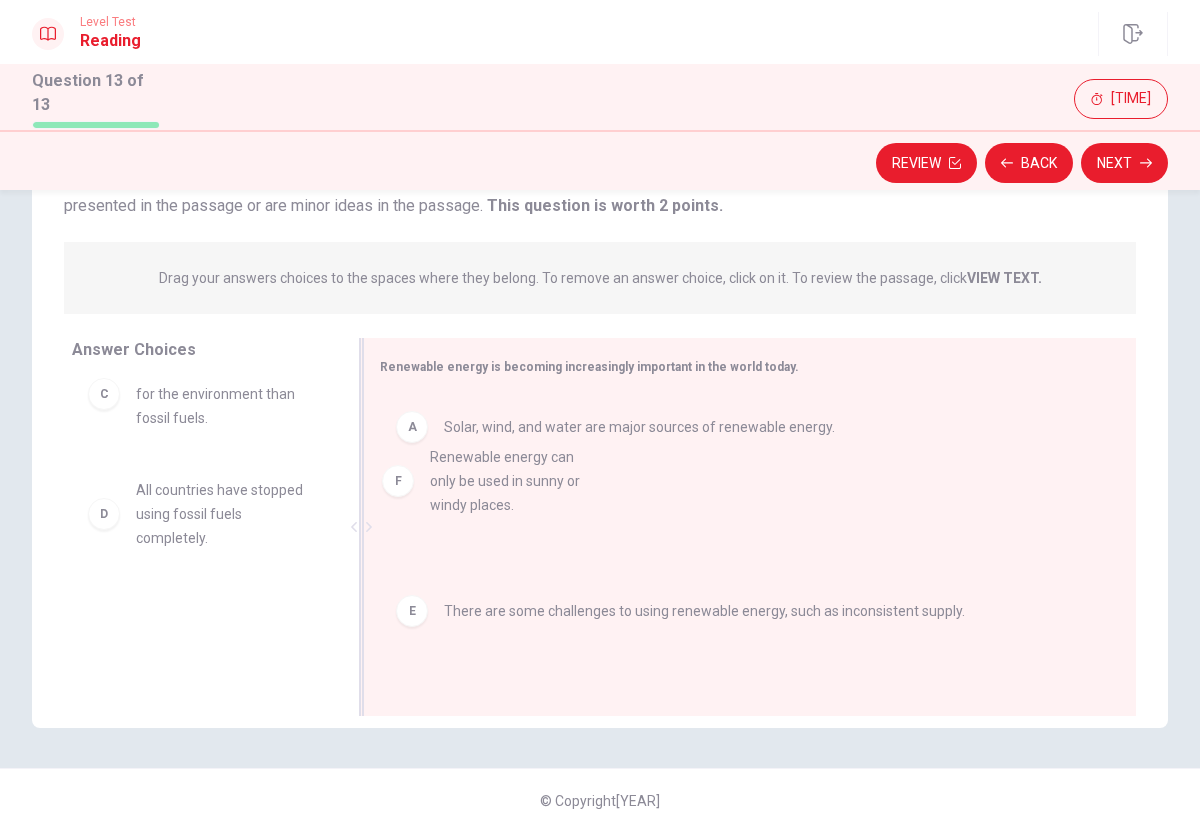 drag, startPoint x: 113, startPoint y: 634, endPoint x: 425, endPoint y: 484, distance: 346.18494 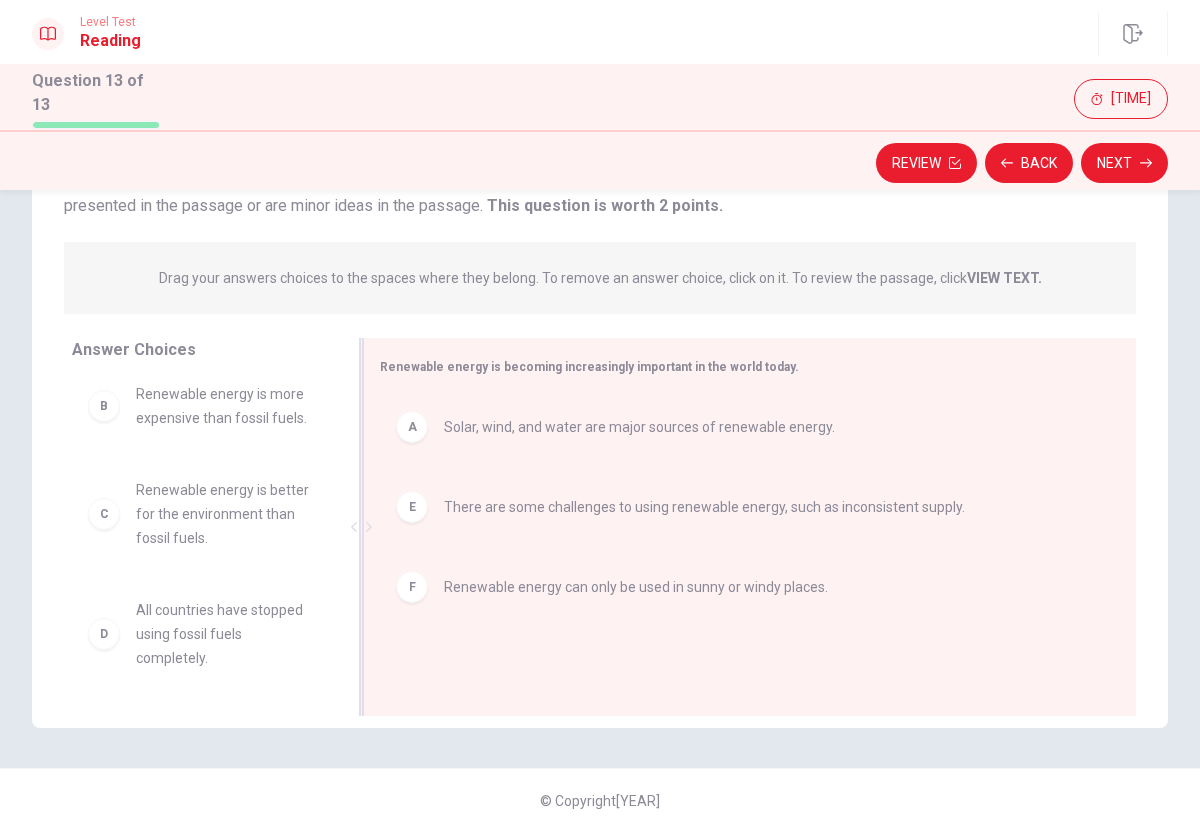 scroll, scrollTop: 36, scrollLeft: 0, axis: vertical 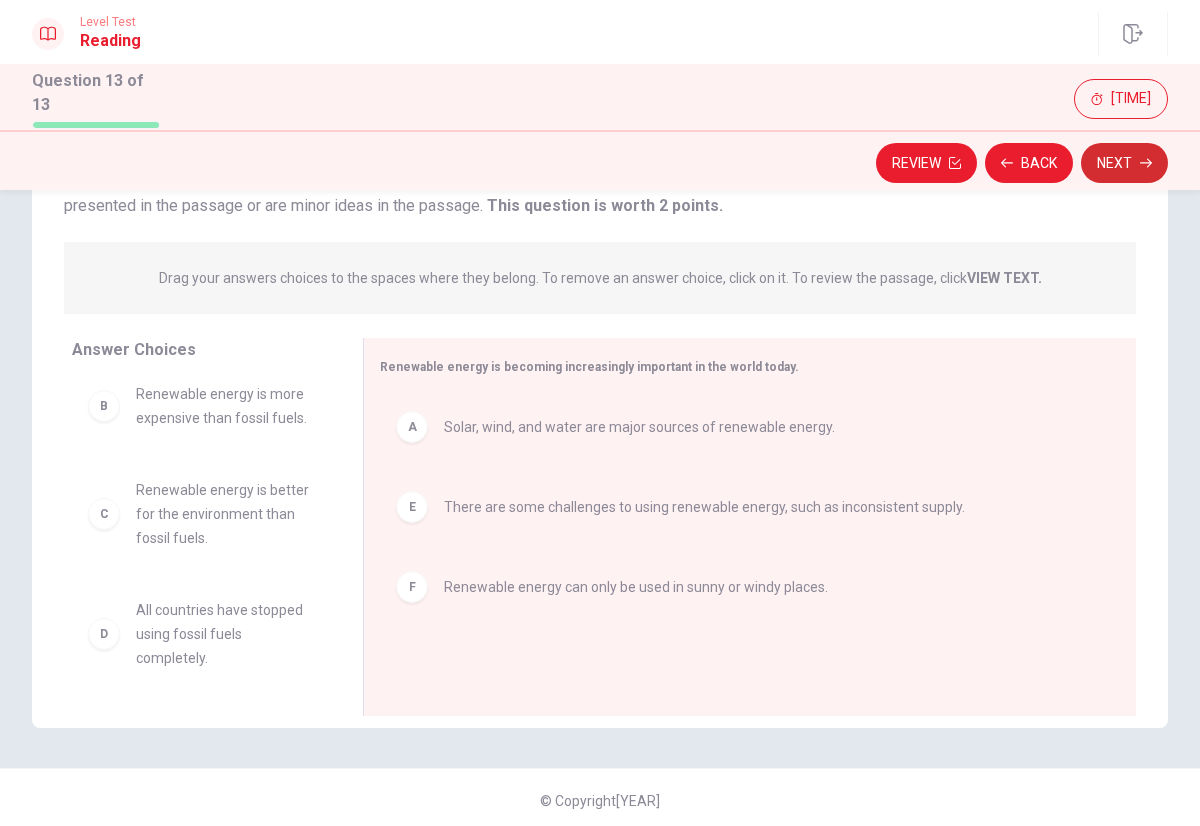 click at bounding box center (955, 163) 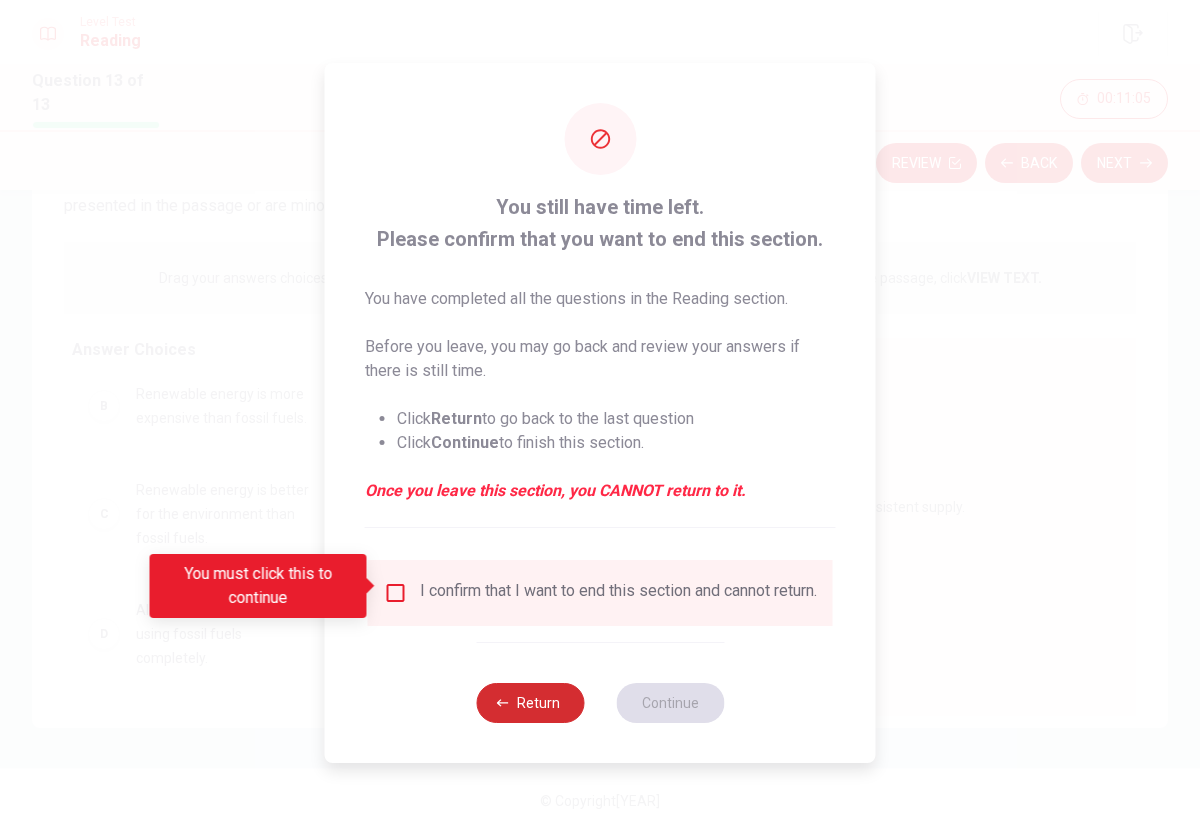click on "Return" at bounding box center (530, 703) 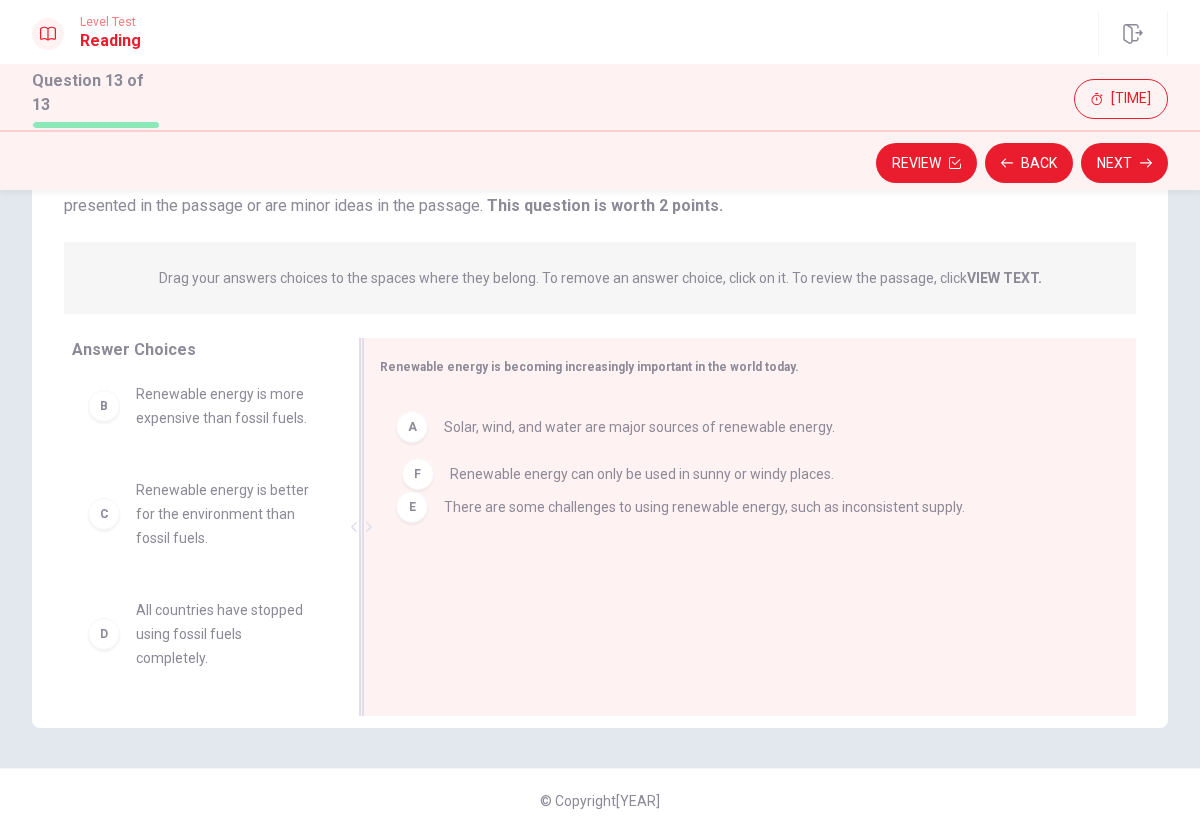 drag, startPoint x: 415, startPoint y: 594, endPoint x: 424, endPoint y: 477, distance: 117.34564 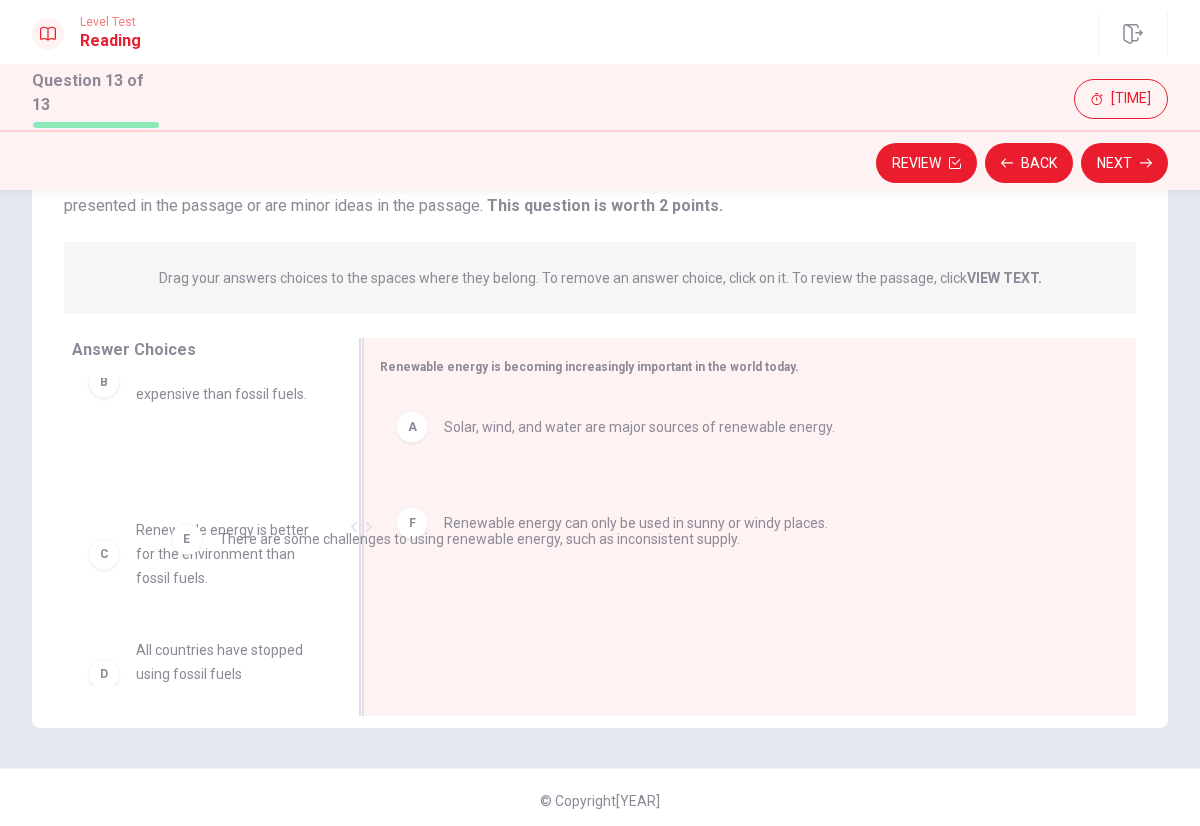 drag, startPoint x: 417, startPoint y: 510, endPoint x: 85, endPoint y: 548, distance: 334.16763 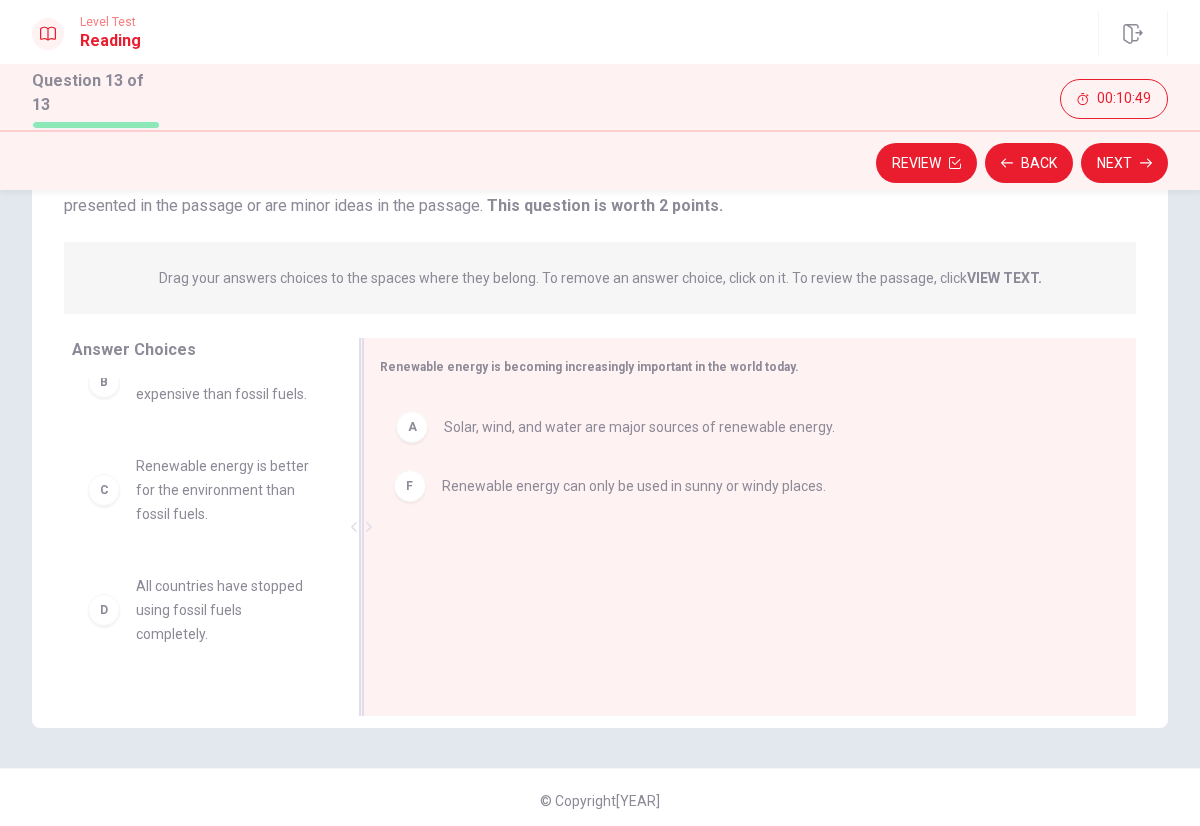 drag, startPoint x: 408, startPoint y: 502, endPoint x: 415, endPoint y: 464, distance: 38.63936 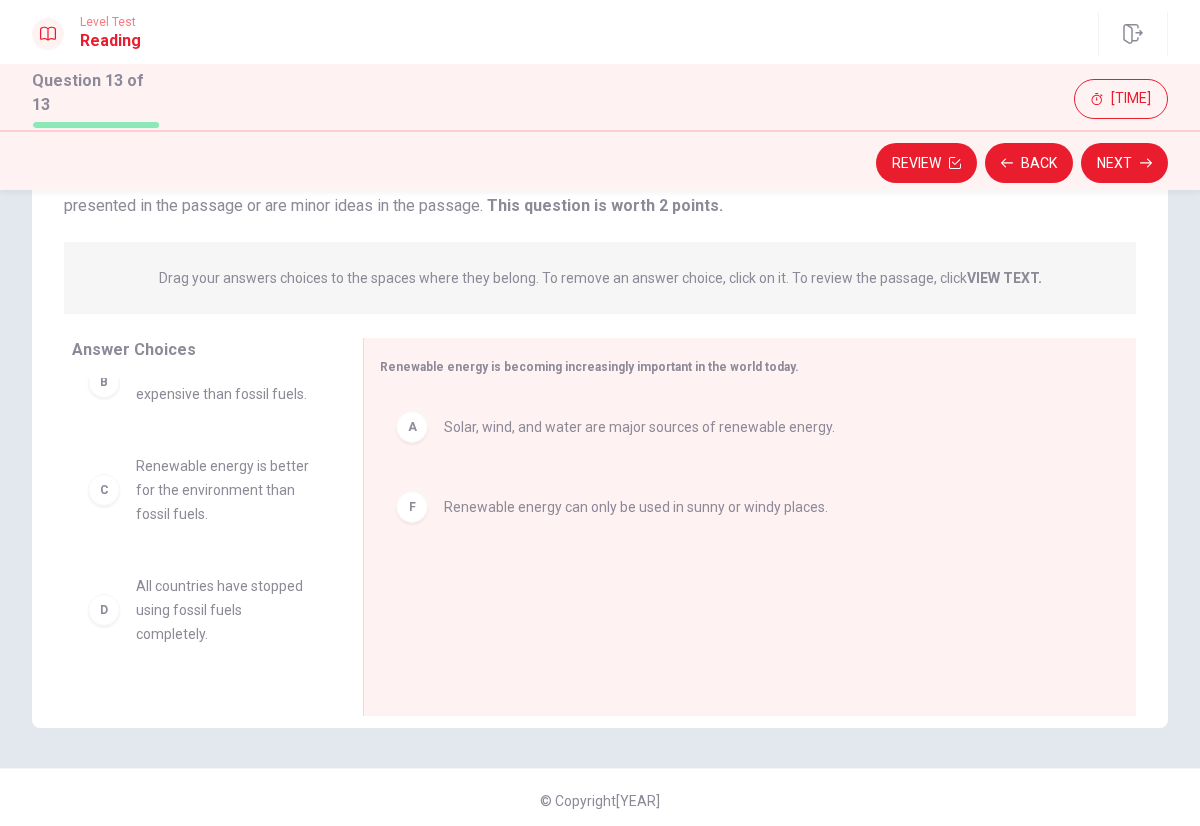scroll, scrollTop: 0, scrollLeft: 0, axis: both 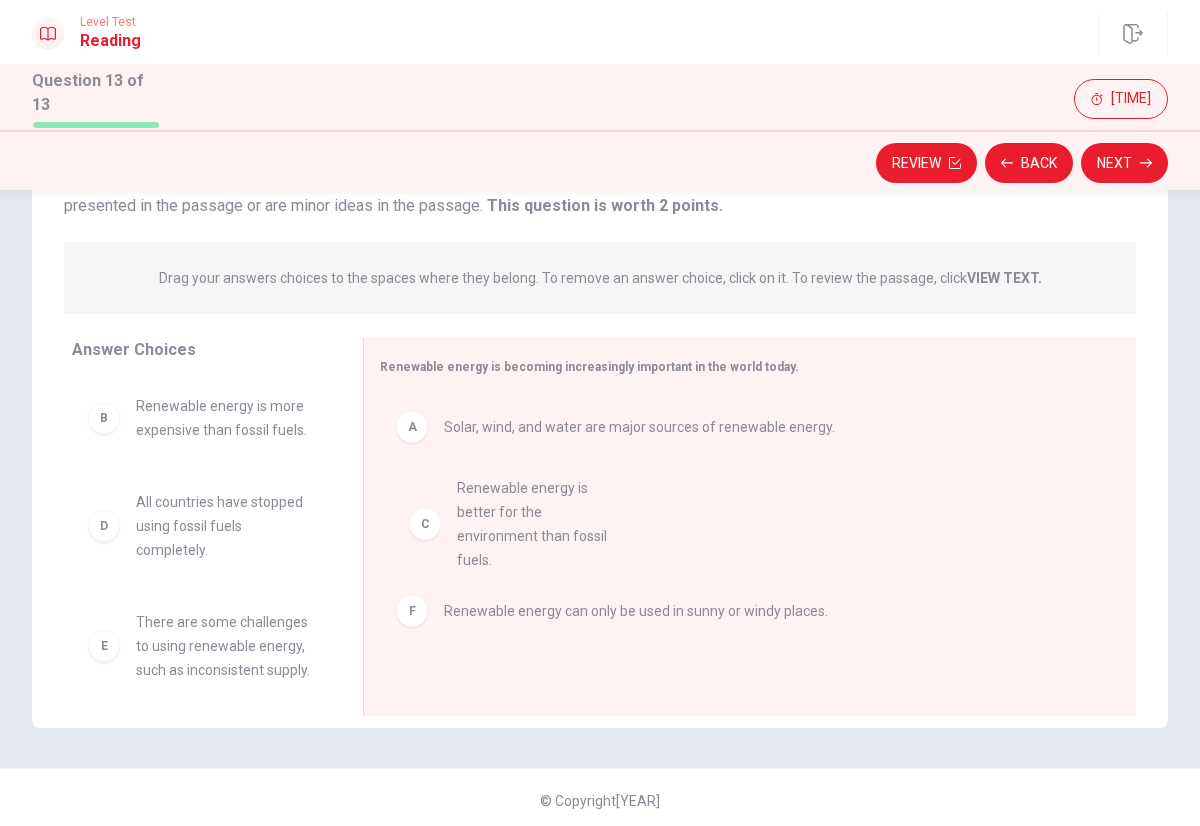 drag, startPoint x: 105, startPoint y: 545, endPoint x: 434, endPoint y: 513, distance: 330.55258 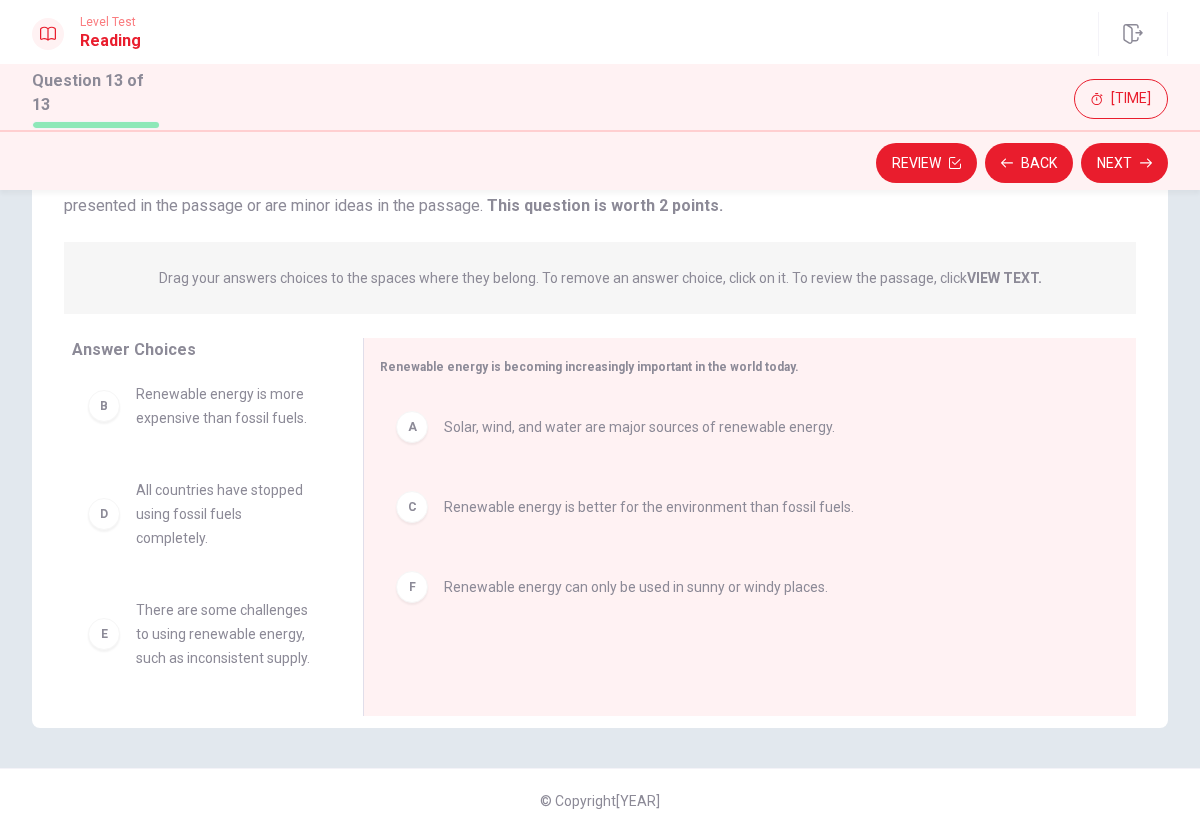 scroll, scrollTop: 60, scrollLeft: 0, axis: vertical 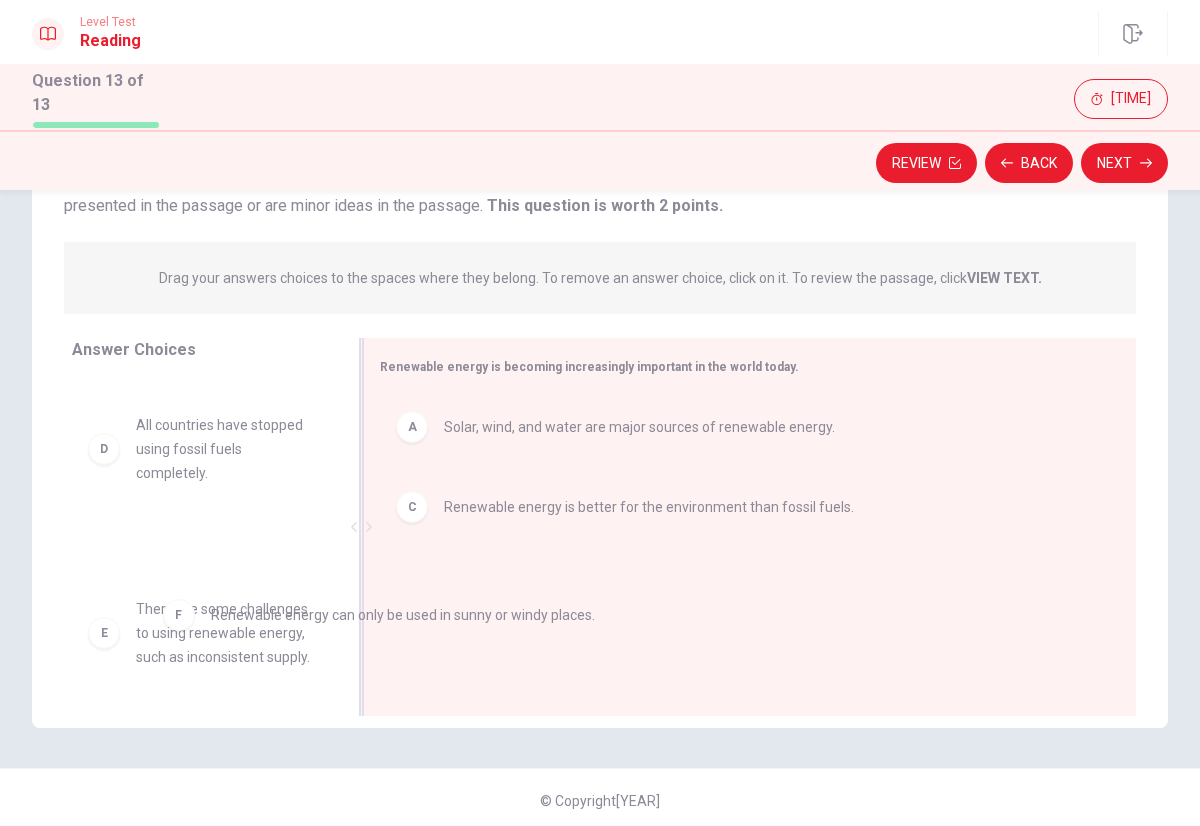 drag, startPoint x: 413, startPoint y: 593, endPoint x: 97, endPoint y: 632, distance: 318.39755 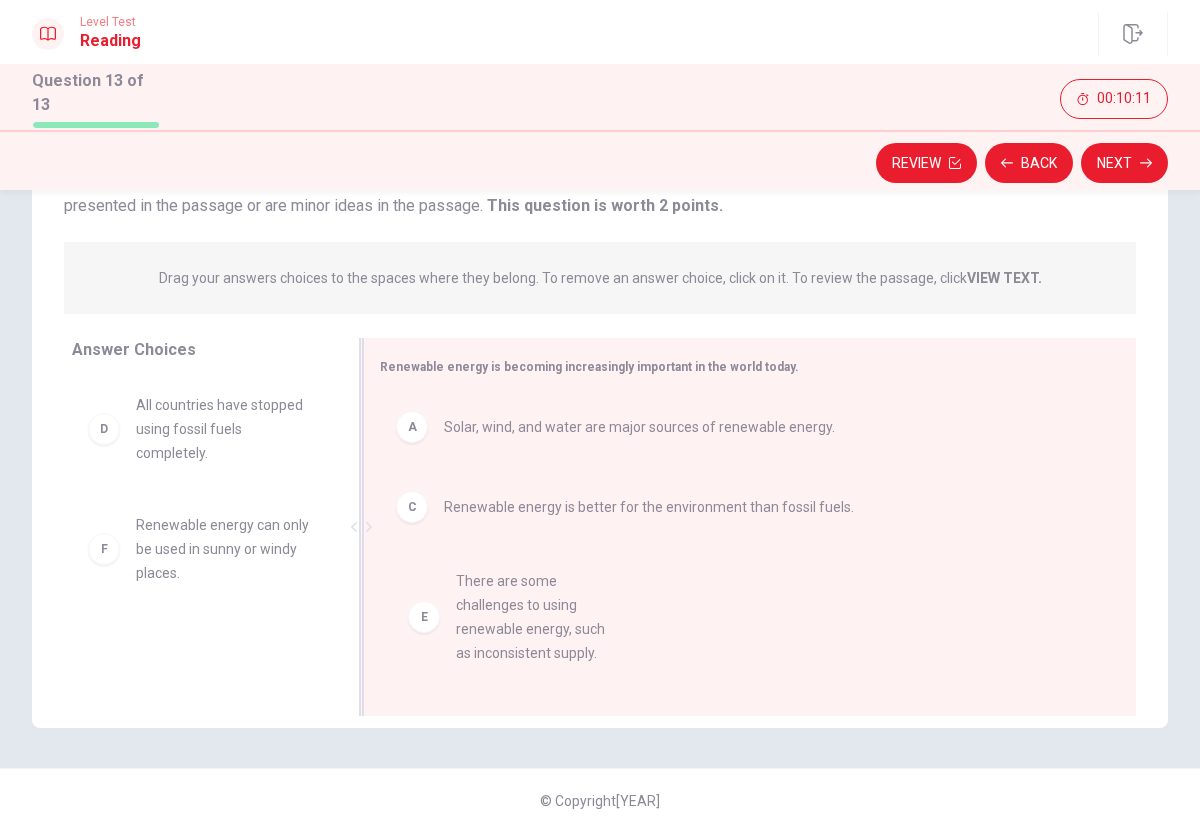 drag, startPoint x: 100, startPoint y: 590, endPoint x: 422, endPoint y: 625, distance: 323.89658 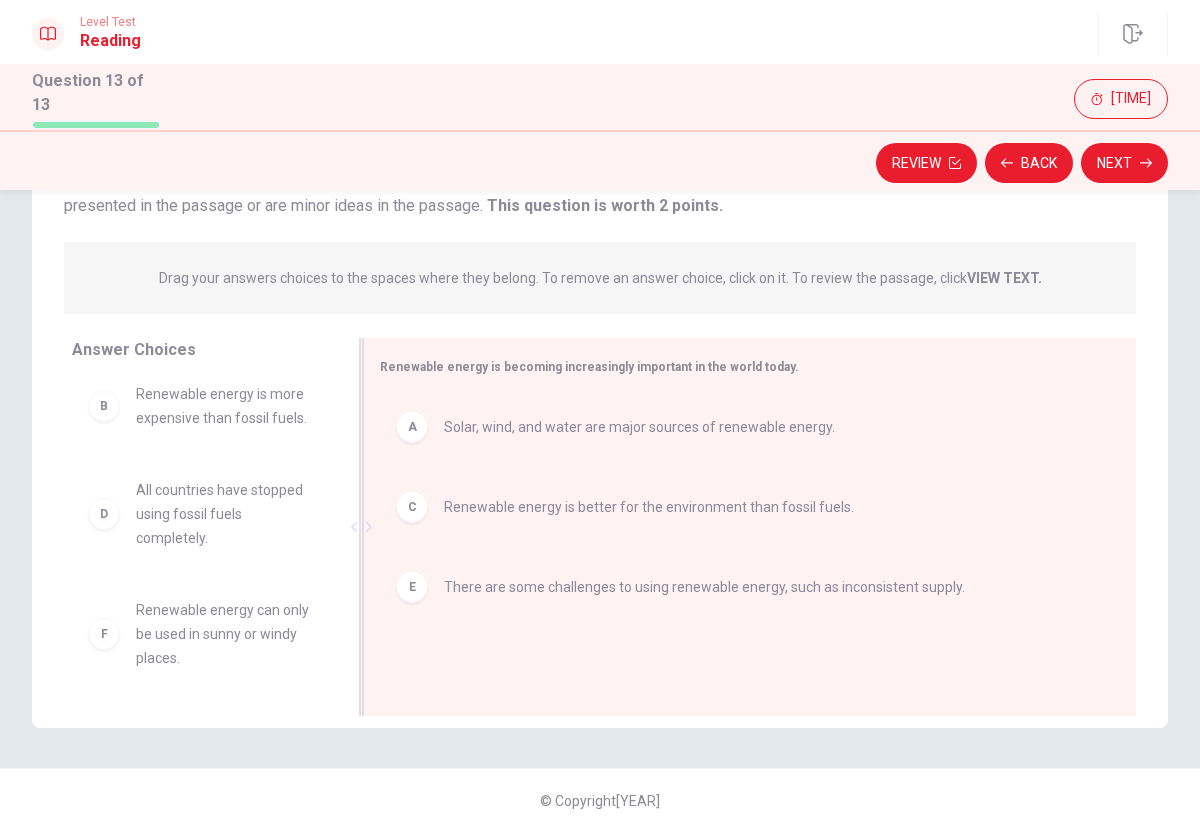 scroll, scrollTop: 36, scrollLeft: 0, axis: vertical 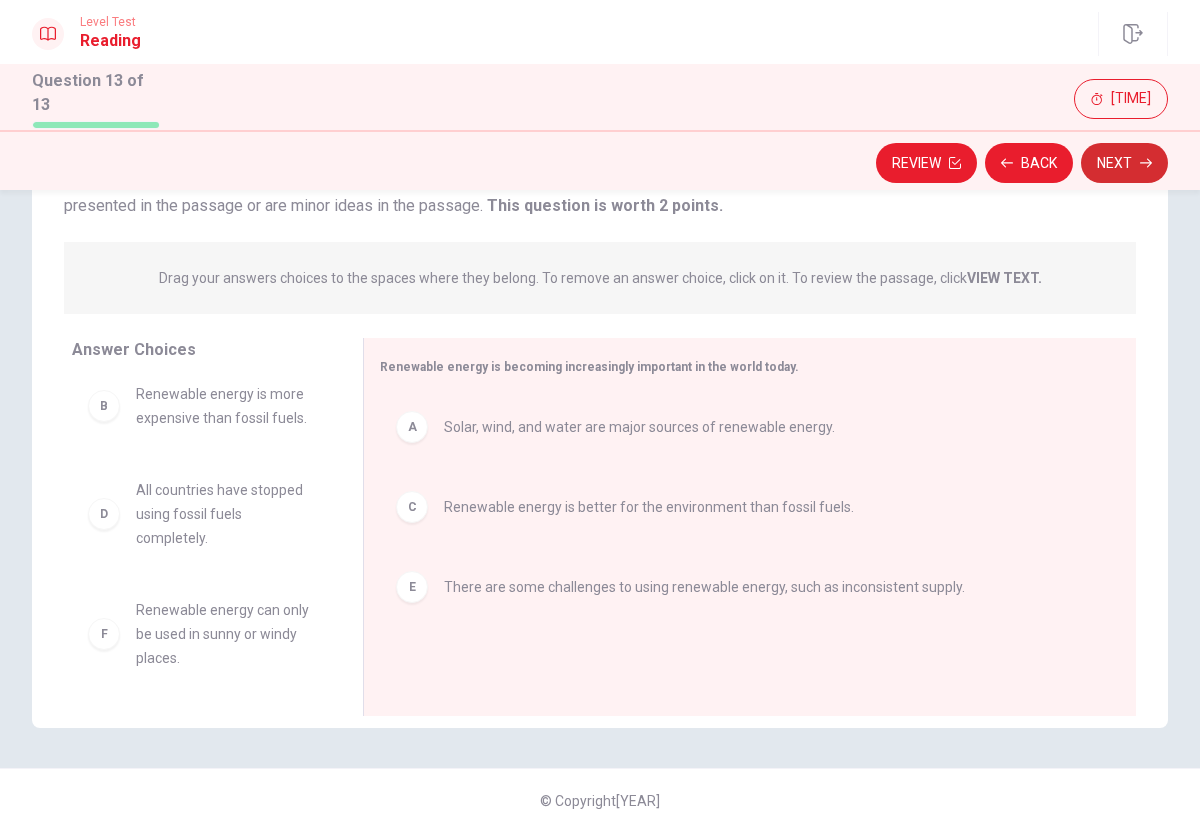 click on "Next" at bounding box center [1124, 163] 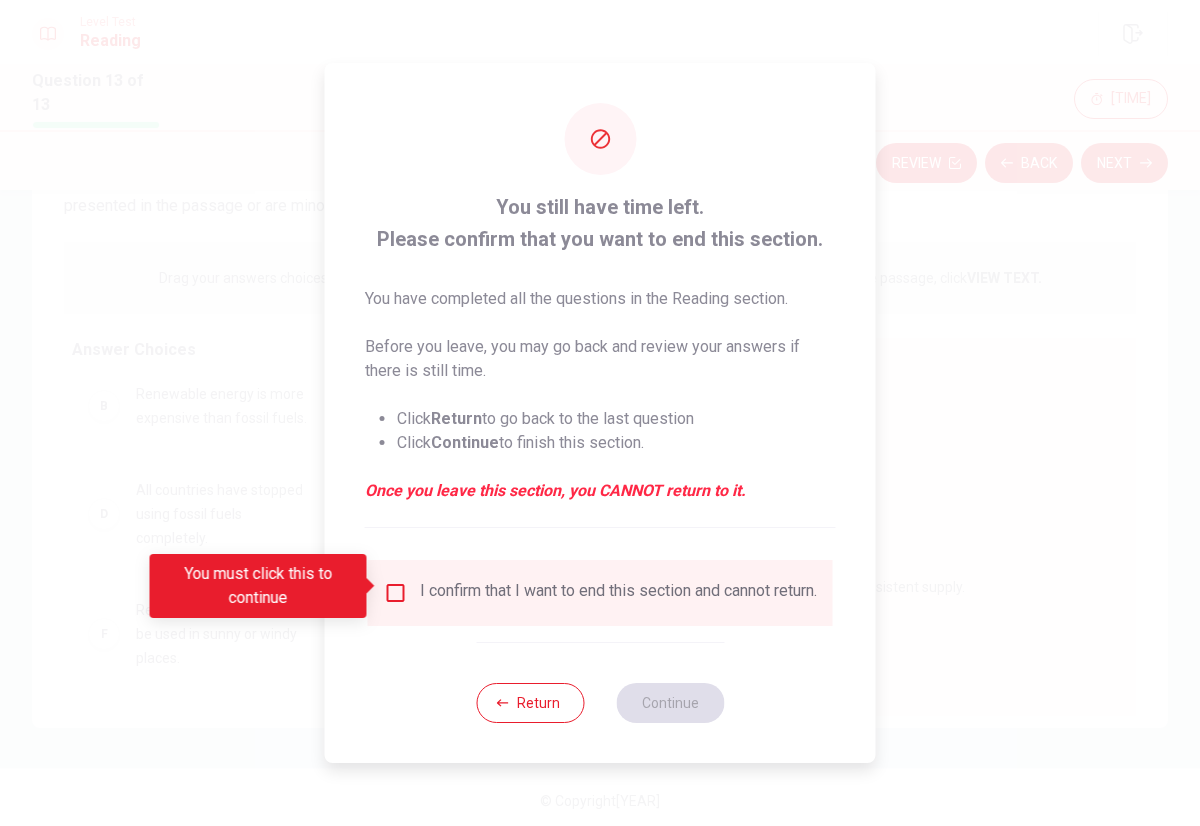 click at bounding box center (396, 593) 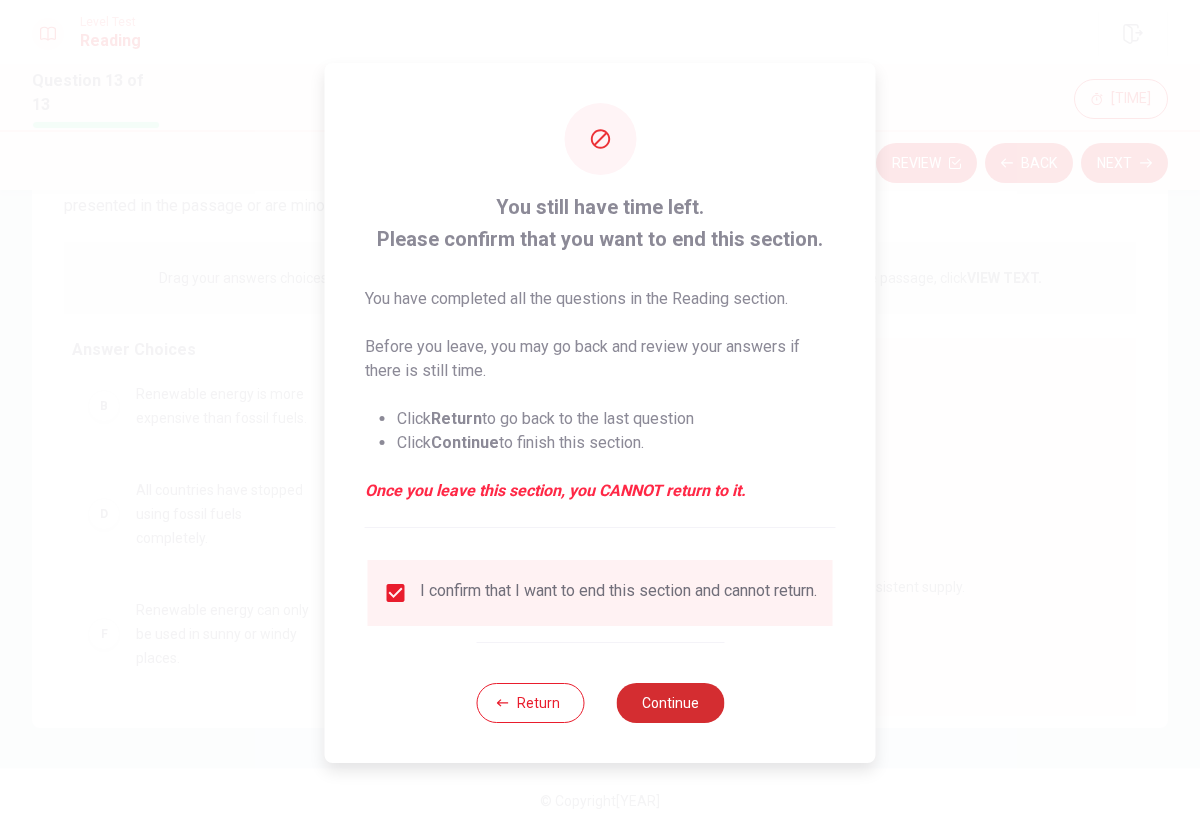 click on "Continue" at bounding box center [670, 703] 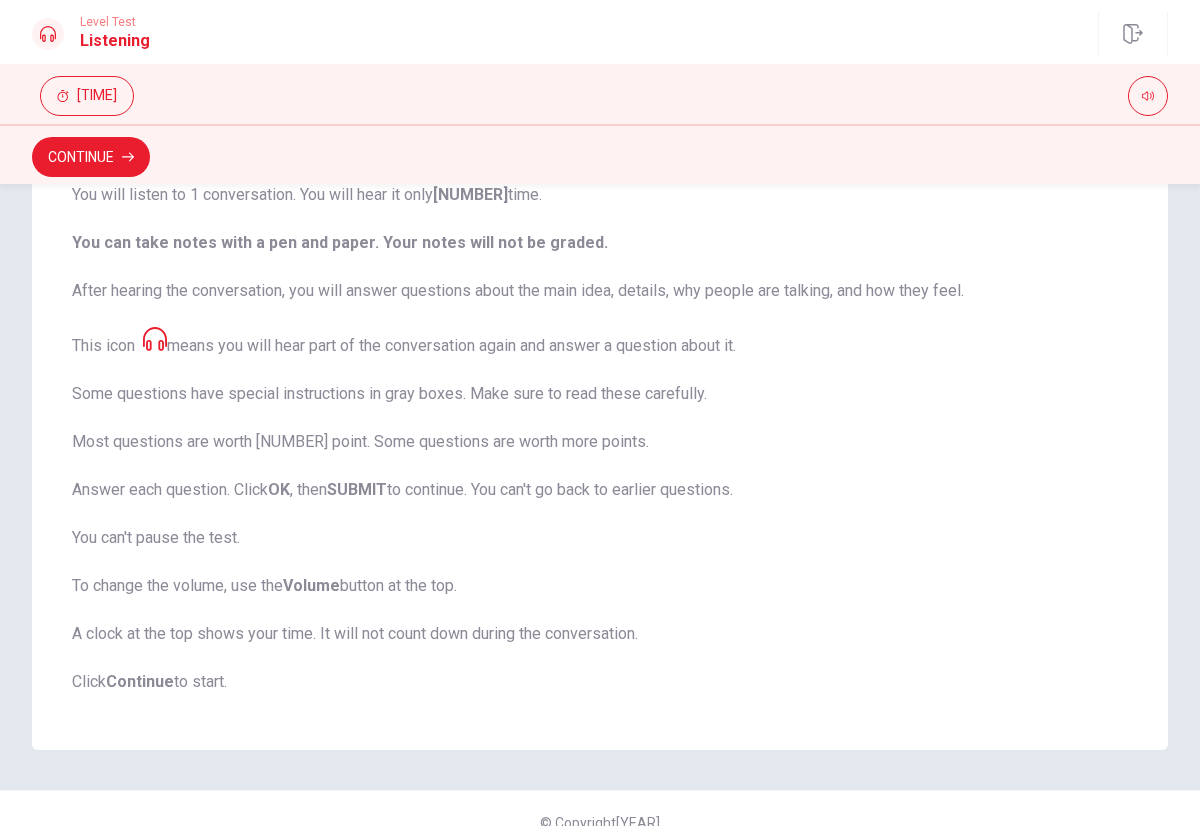 scroll, scrollTop: 244, scrollLeft: 0, axis: vertical 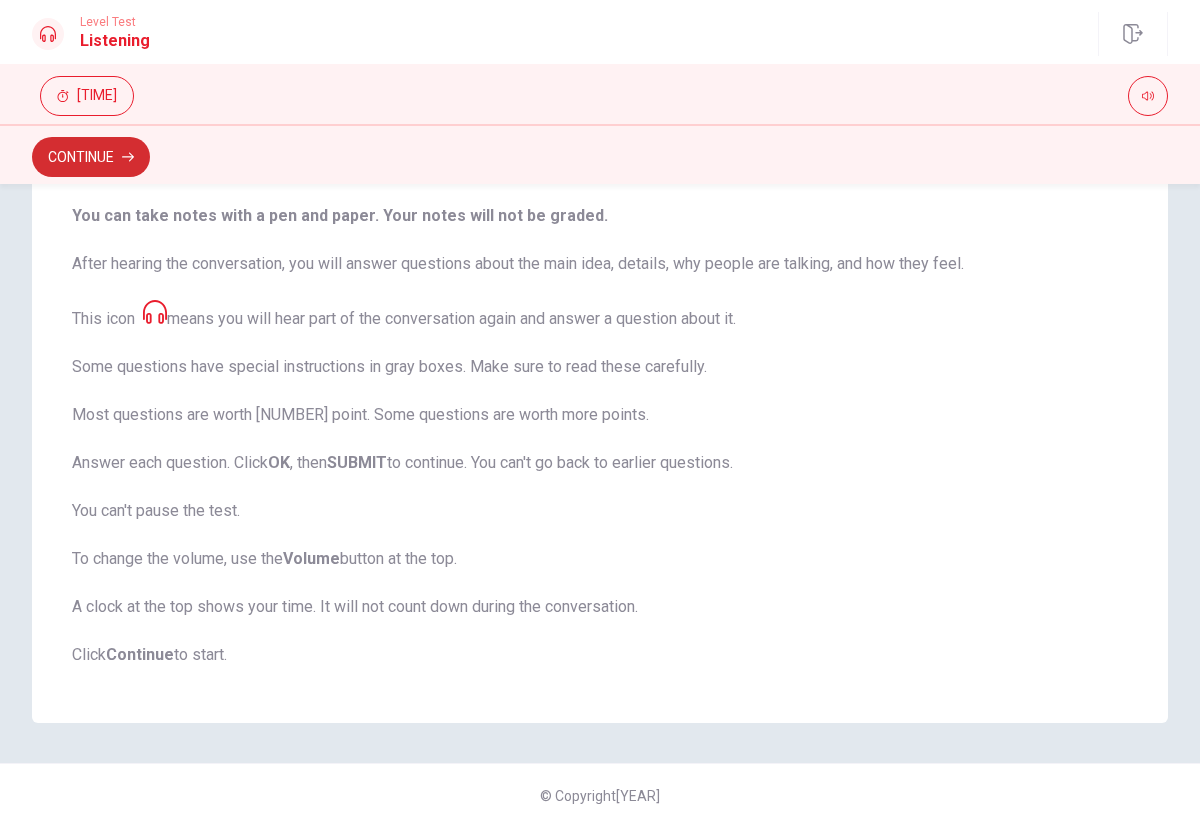 click on "Continue" at bounding box center (91, 157) 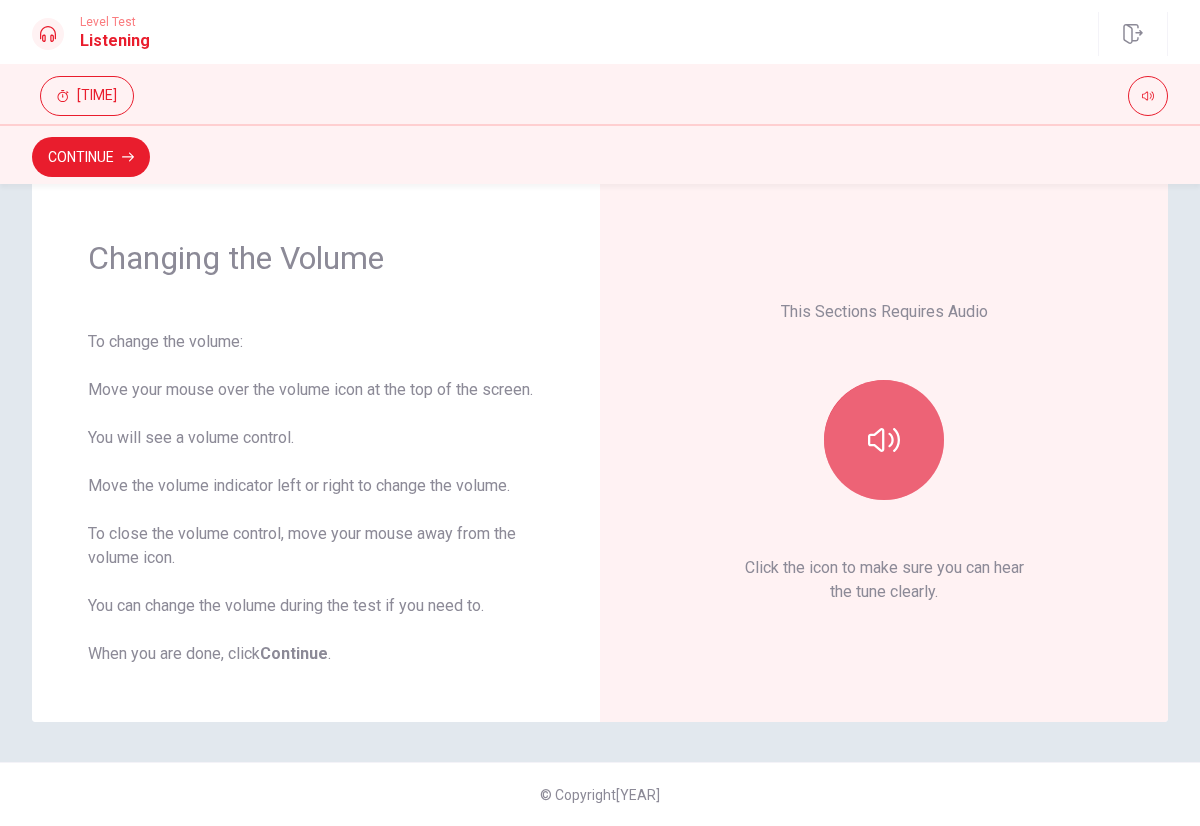 click at bounding box center [884, 440] 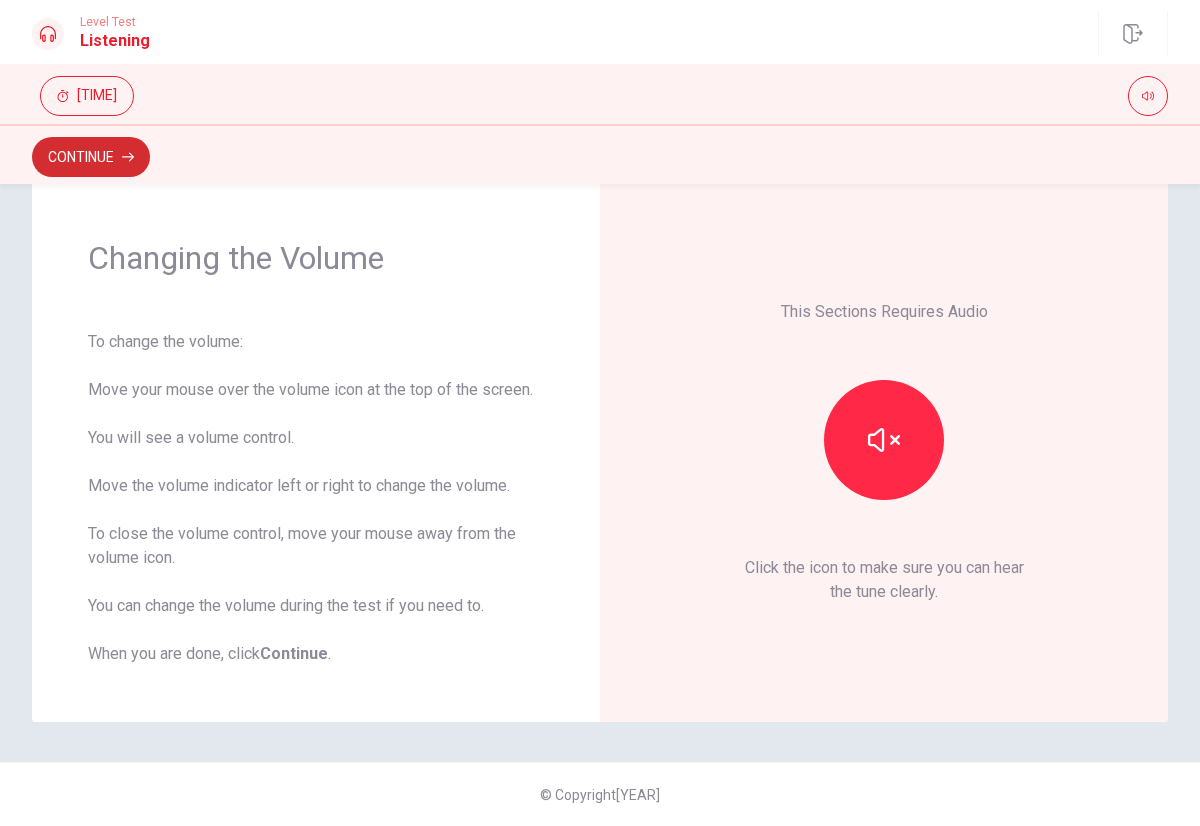 click at bounding box center [128, 157] 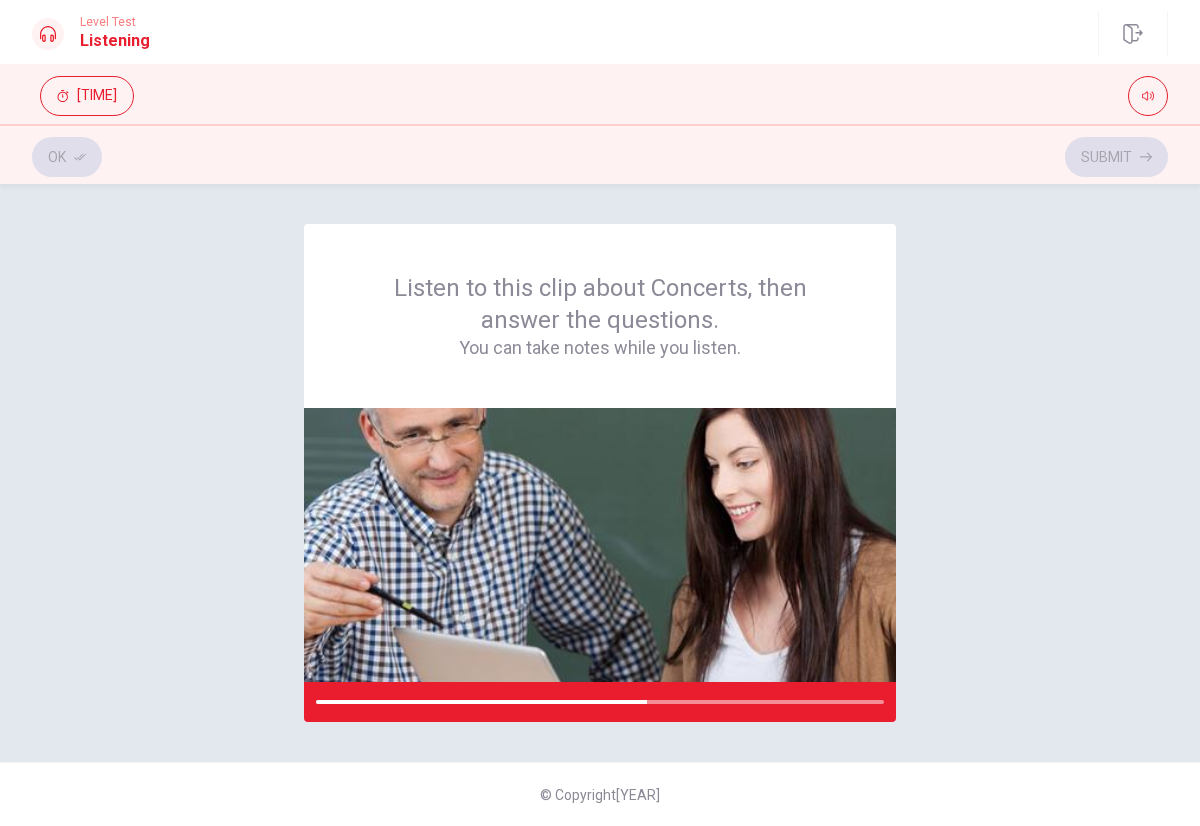 click on "Ok Submit" at bounding box center (600, 154) 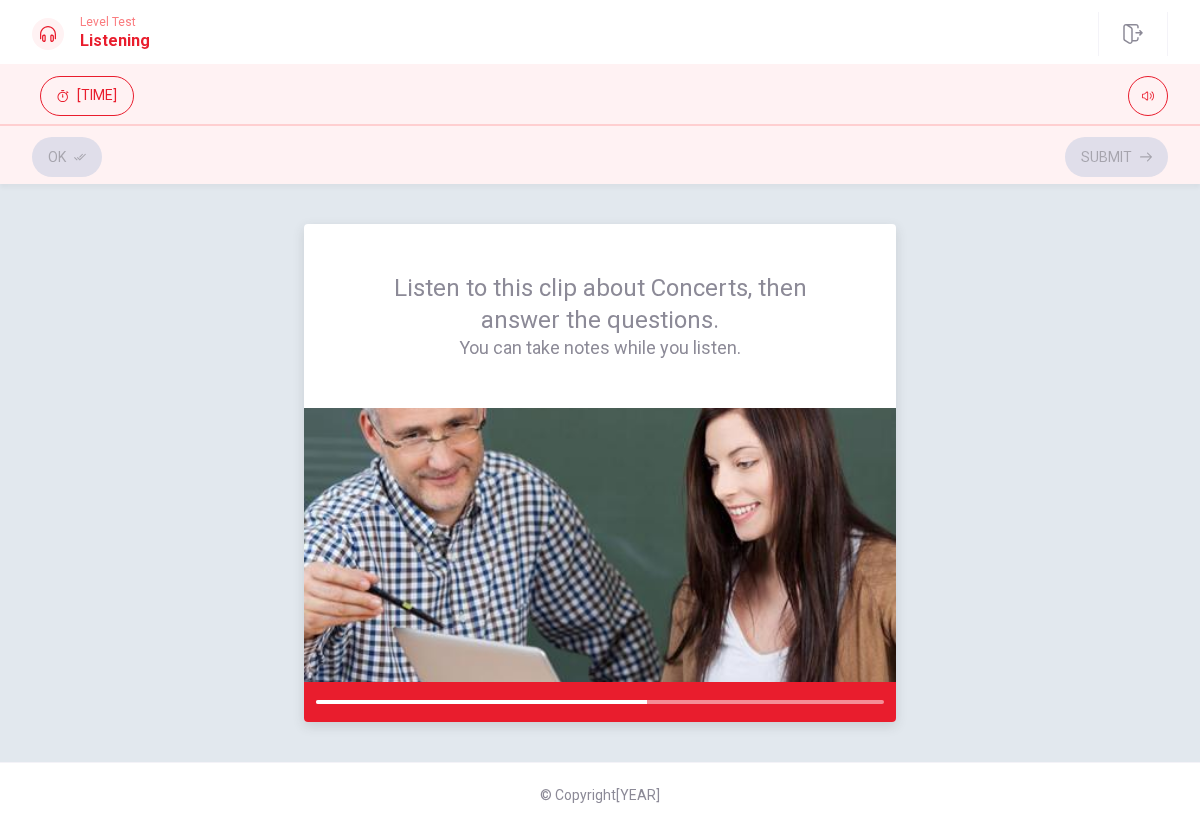 click at bounding box center [600, 545] 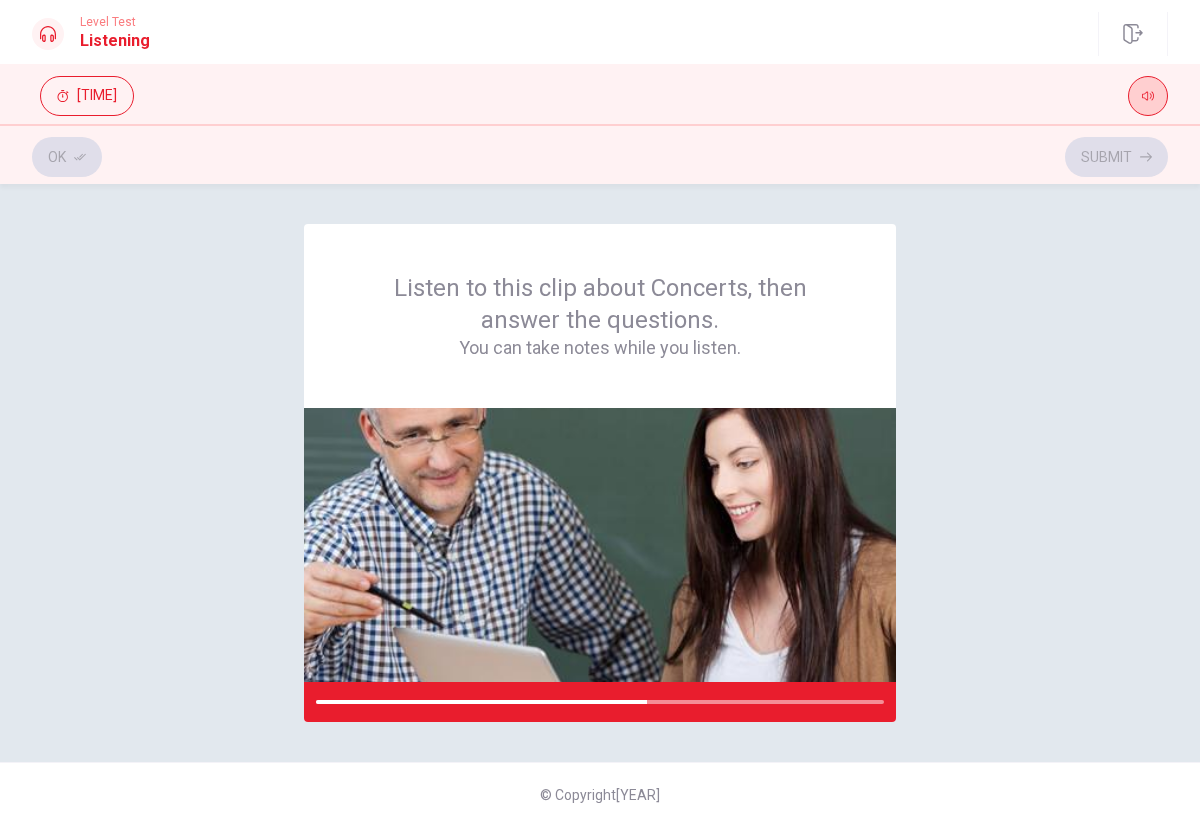 click at bounding box center [1148, 96] 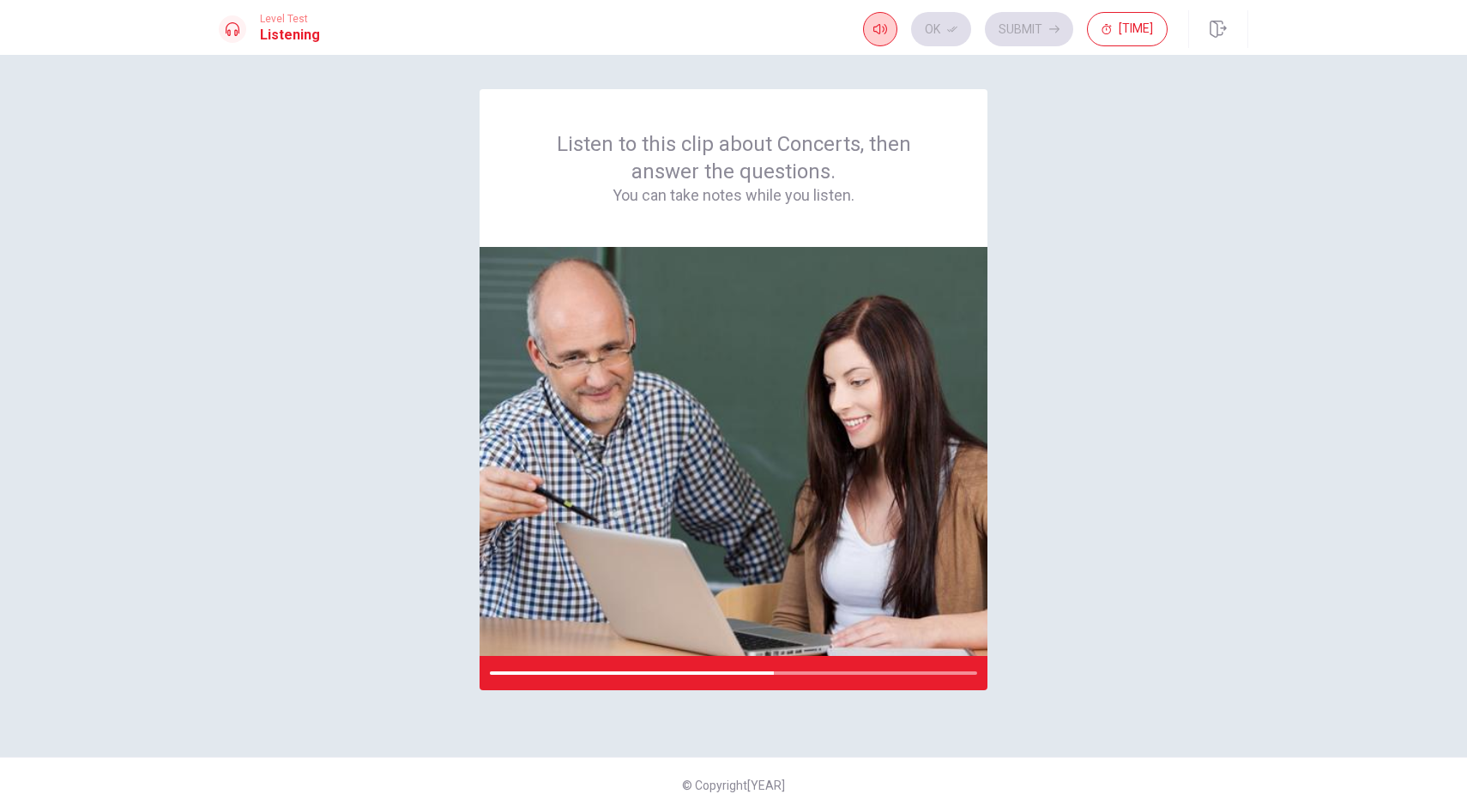 click at bounding box center [880, 29] 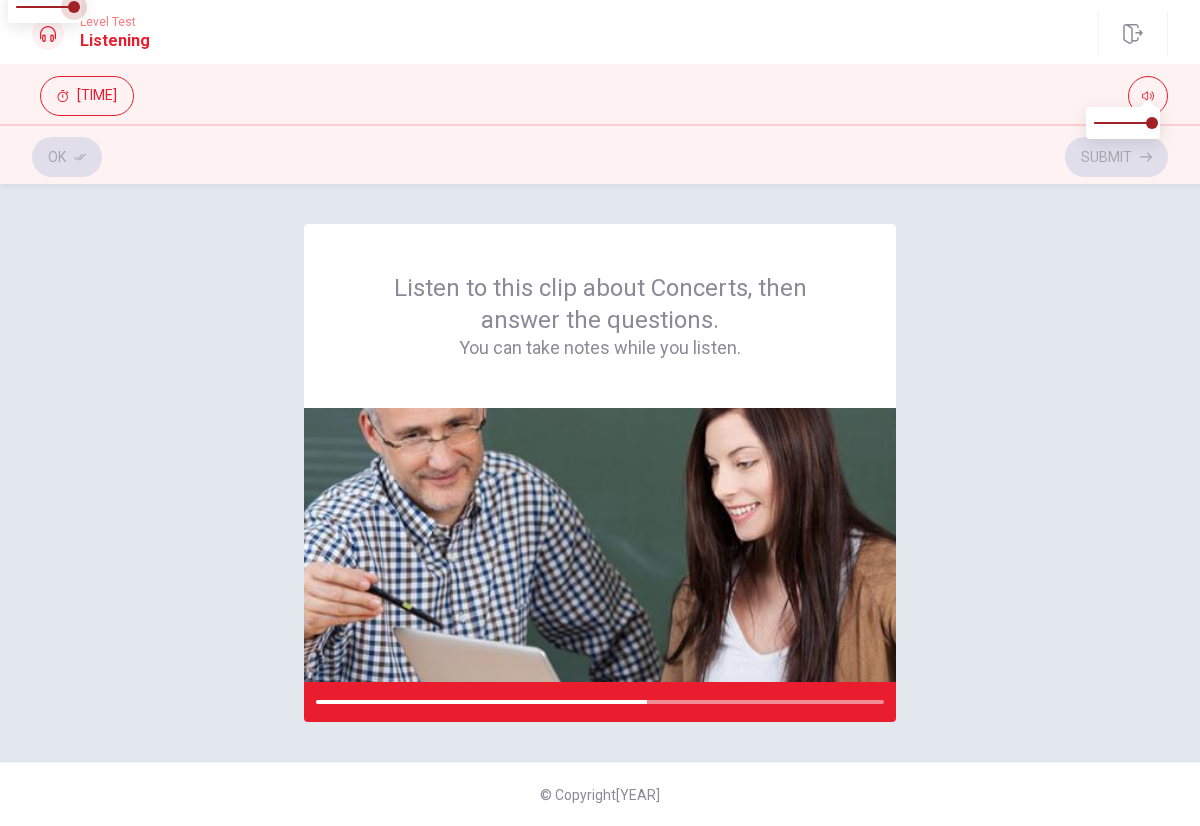 drag, startPoint x: 71, startPoint y: 13, endPoint x: 158, endPoint y: 15, distance: 87.02299 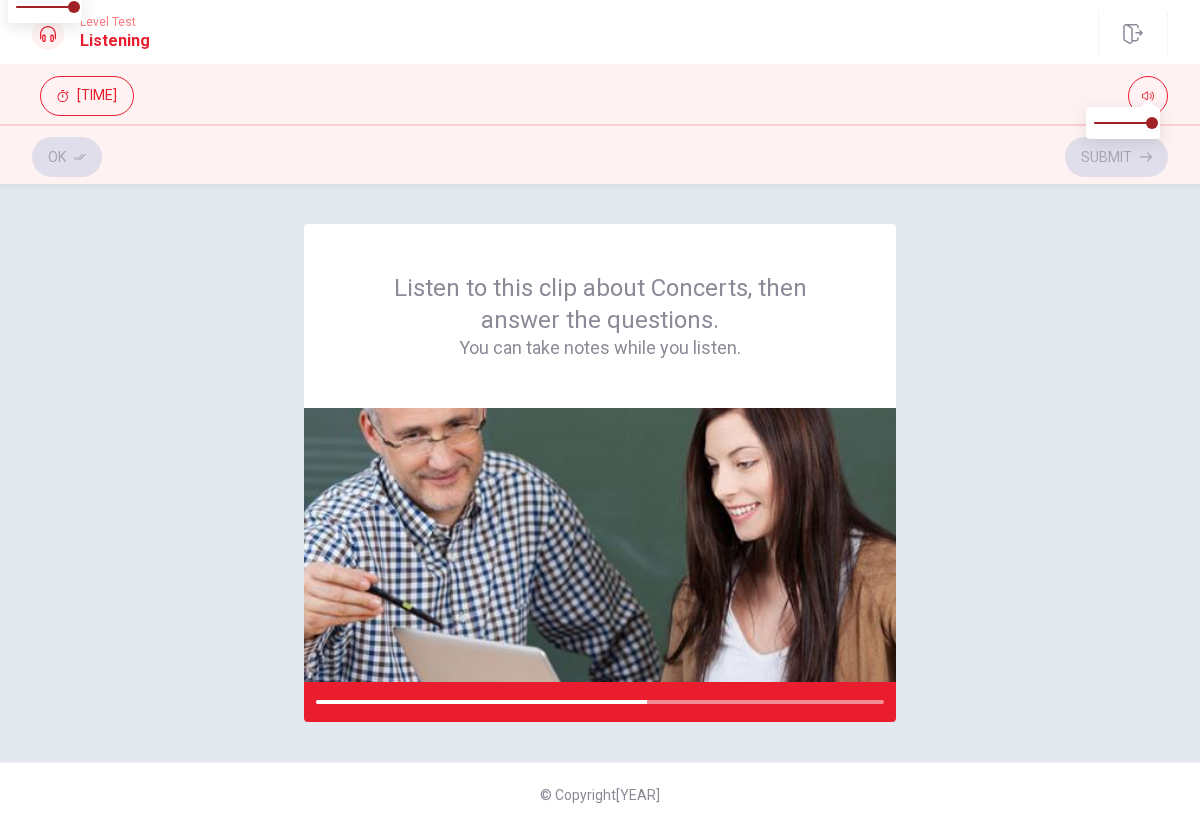 click on "Listen to this clip about Concerts, then answer the questions.  You can take notes while you listen." at bounding box center [600, 473] 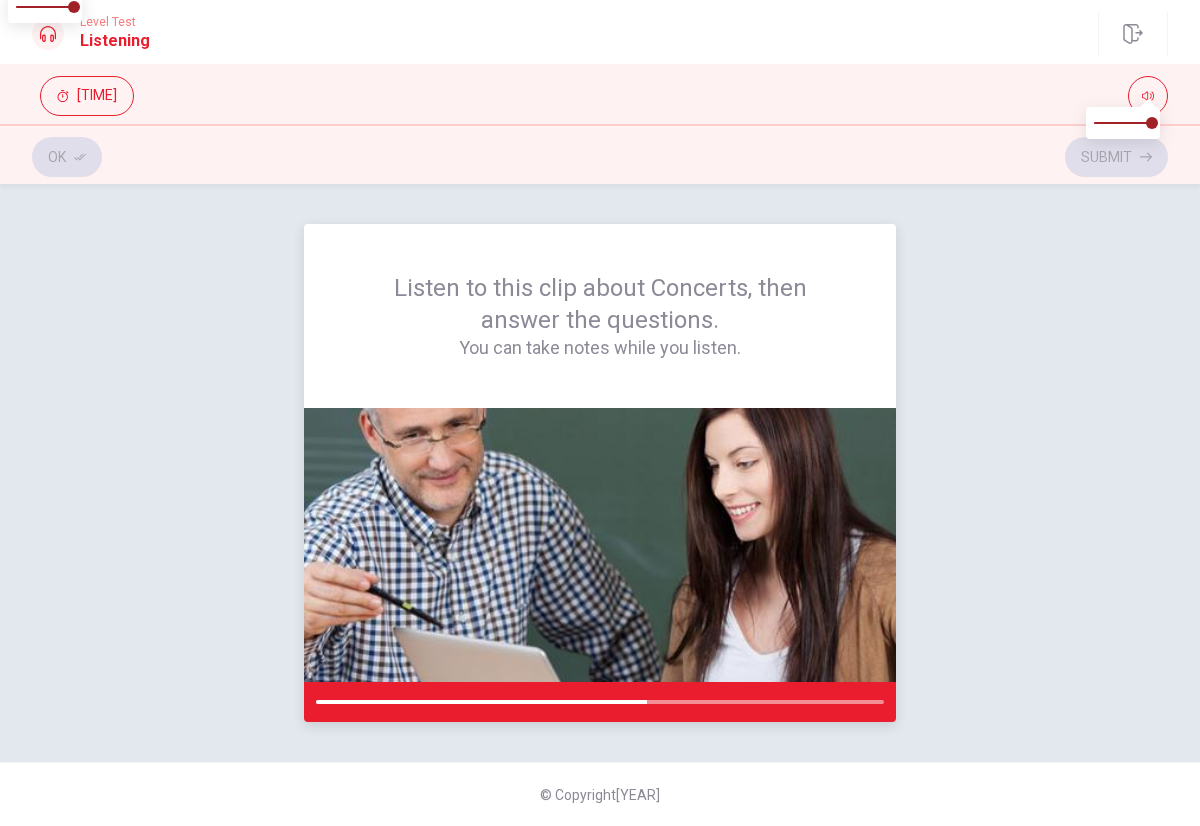 drag, startPoint x: 644, startPoint y: 702, endPoint x: 782, endPoint y: 699, distance: 138.03261 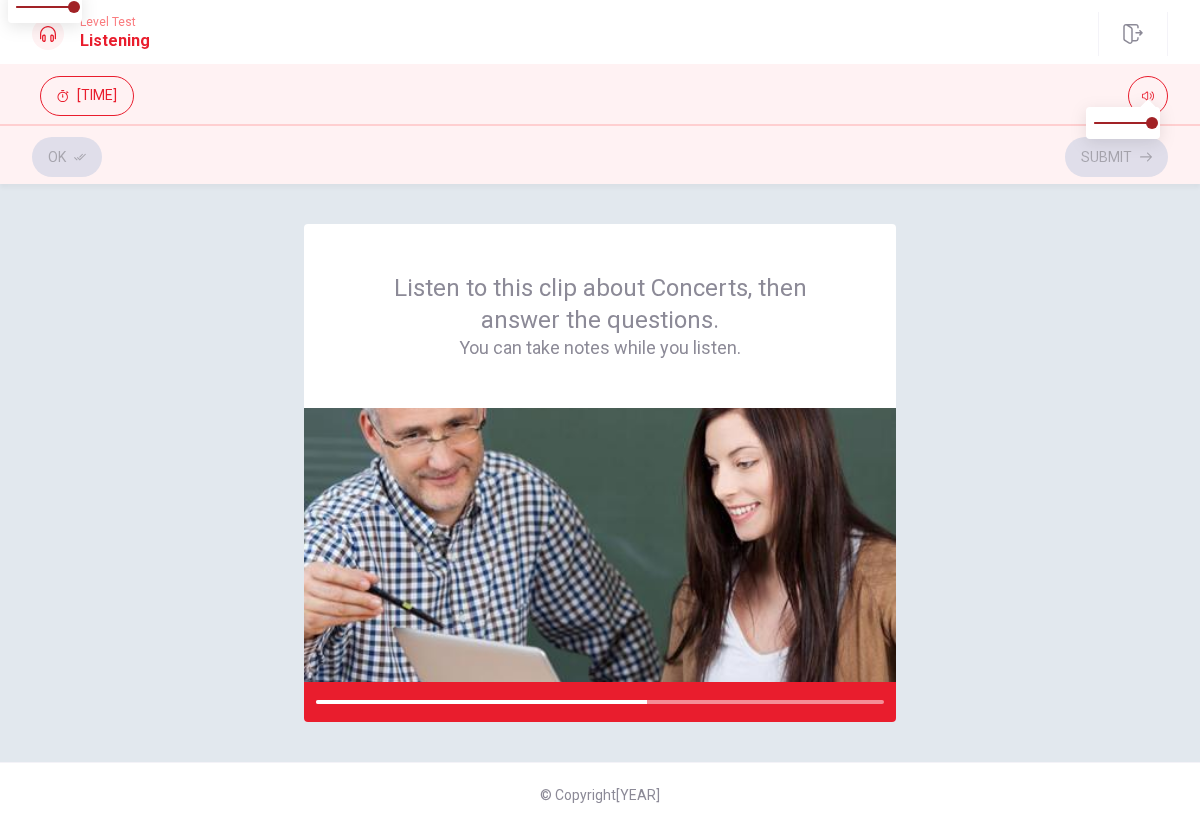 click on "Listen to this clip about Concerts, then answer the questions.  You can take notes while you listen." at bounding box center [600, 473] 